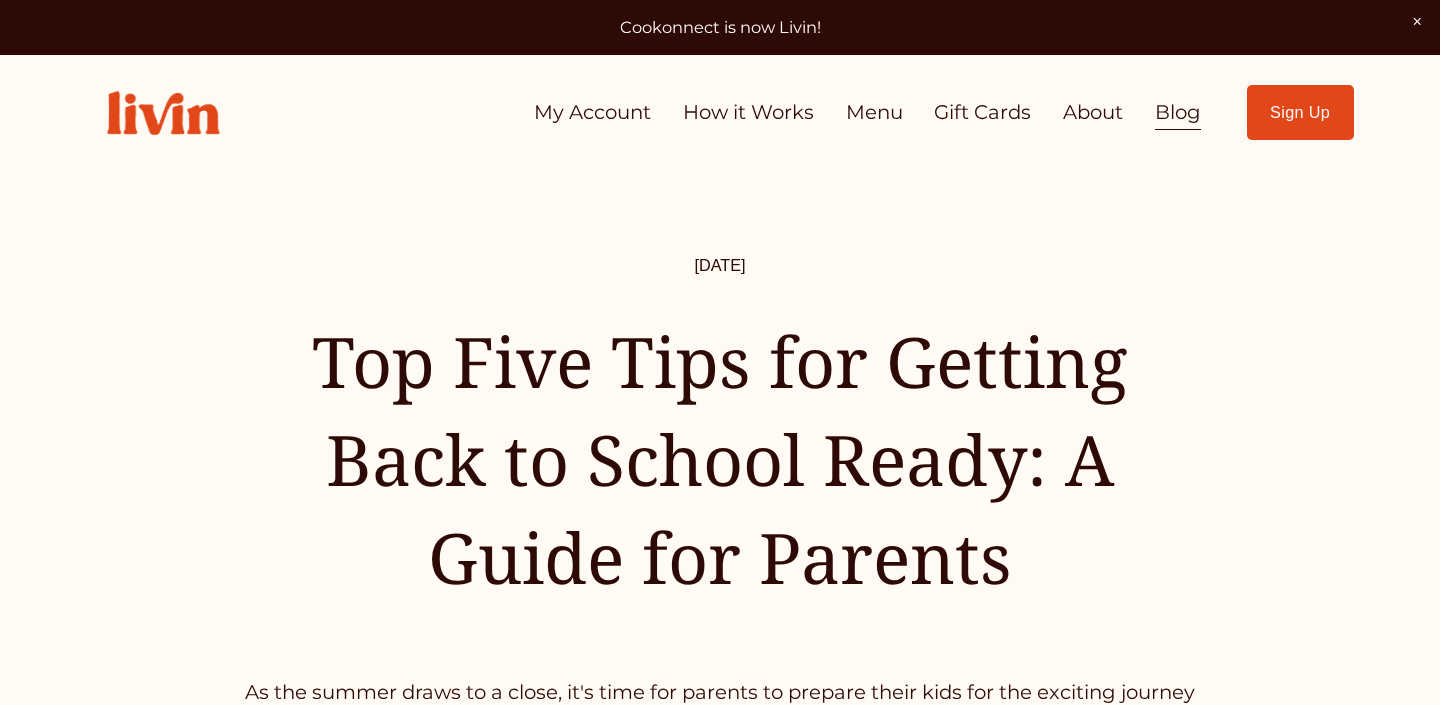 scroll, scrollTop: 0, scrollLeft: 0, axis: both 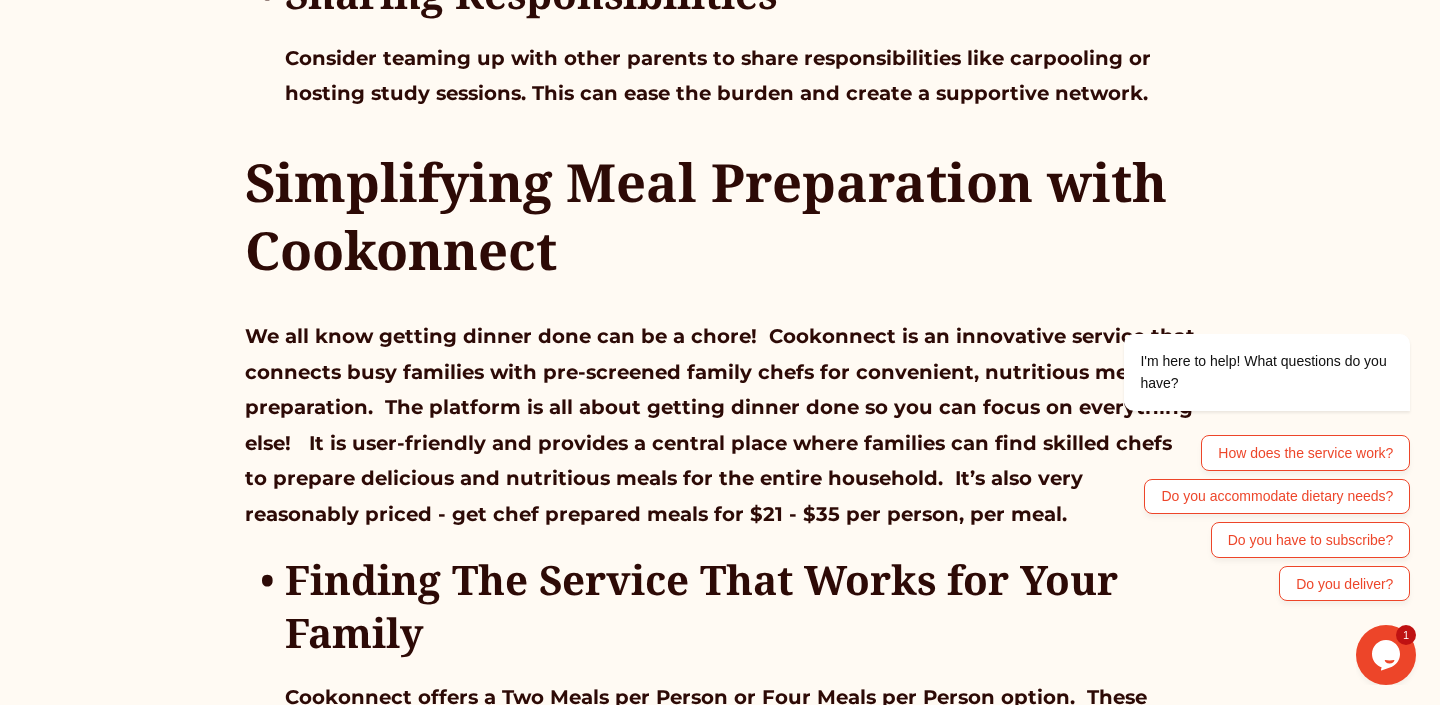click on "Simplifying Meal Preparation with Cookonnect" at bounding box center (720, 215) 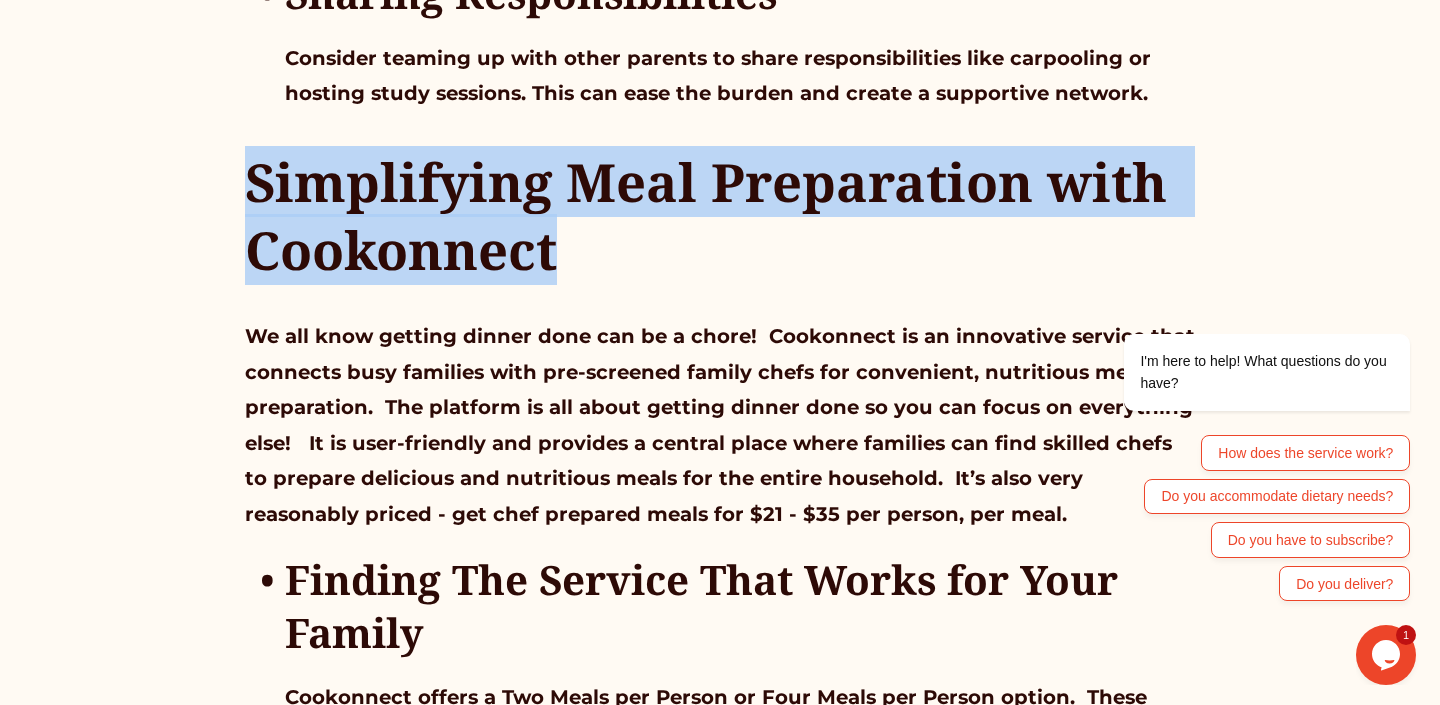 click on "Simplifying Meal Preparation with Cookonnect" at bounding box center [720, 215] 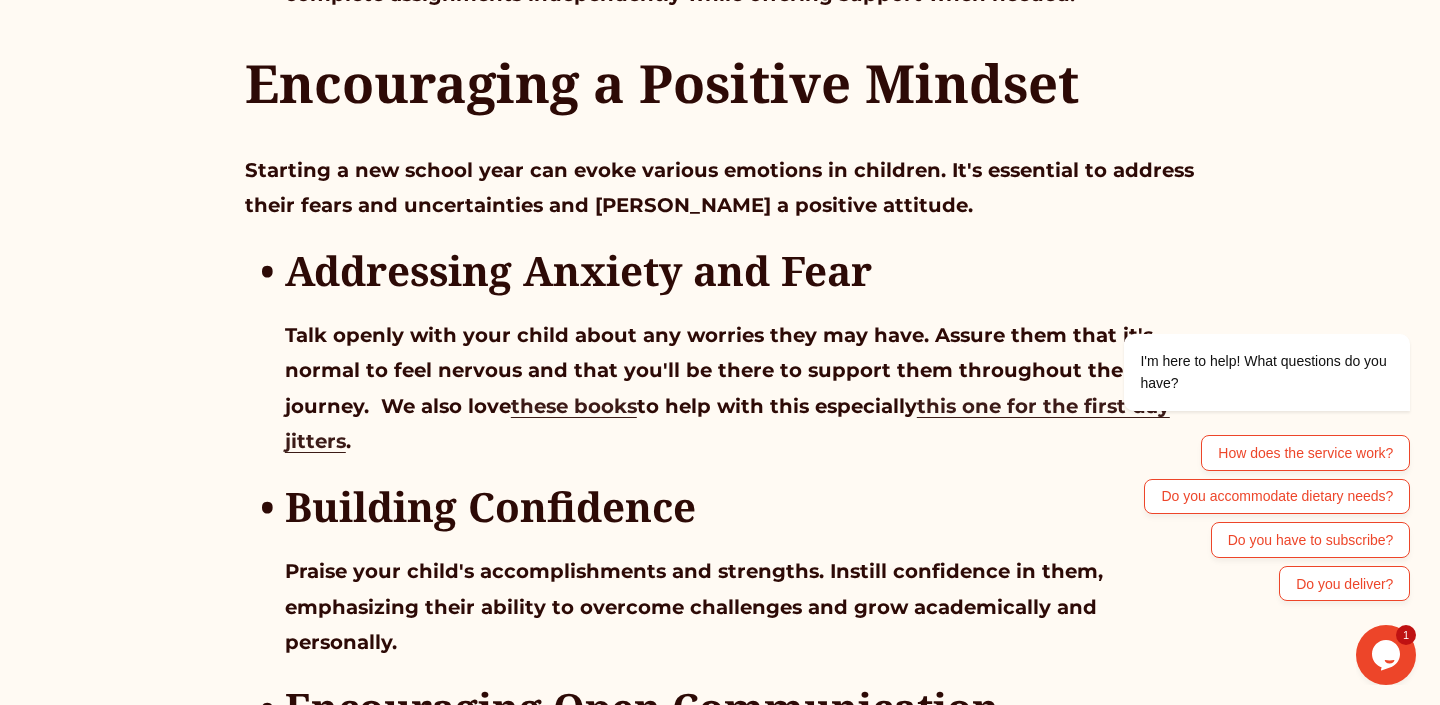 scroll, scrollTop: 2947, scrollLeft: 0, axis: vertical 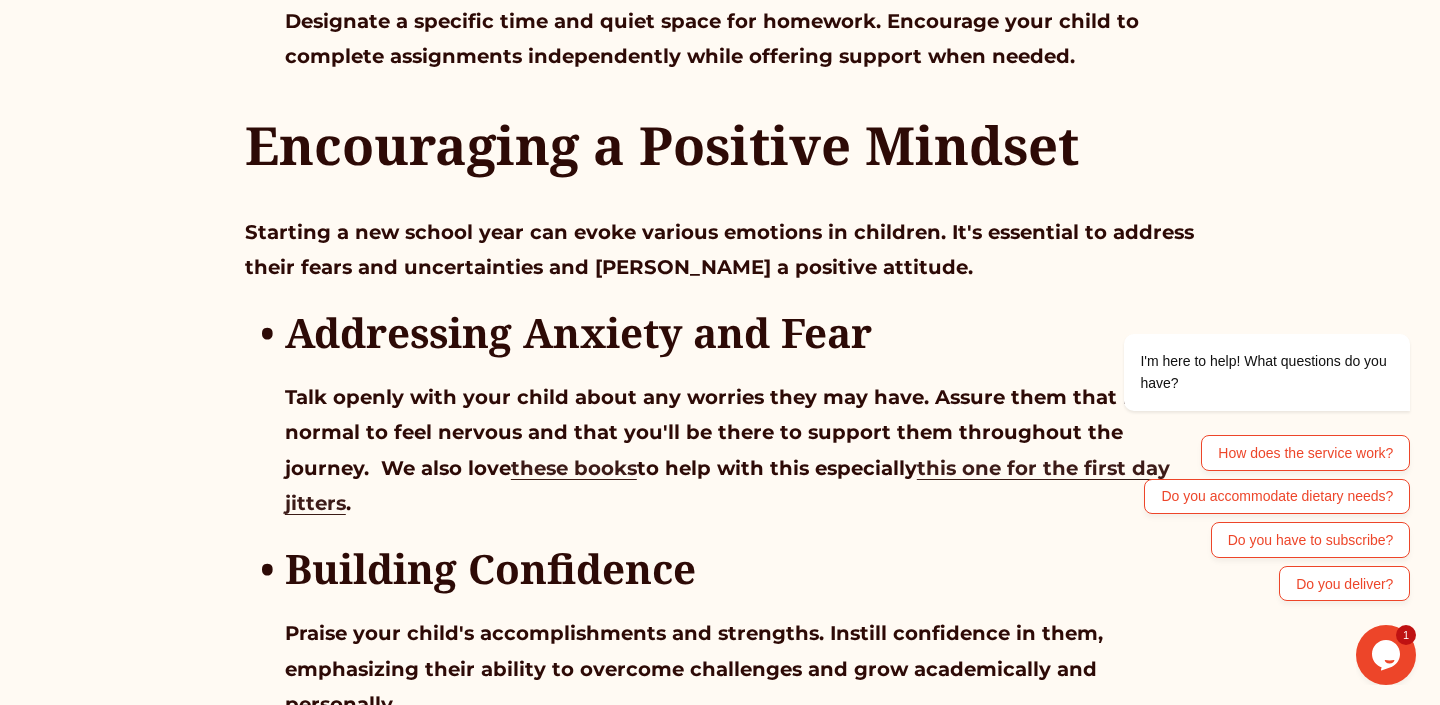 click on "Encouraging a Positive Mindset" at bounding box center (662, 144) 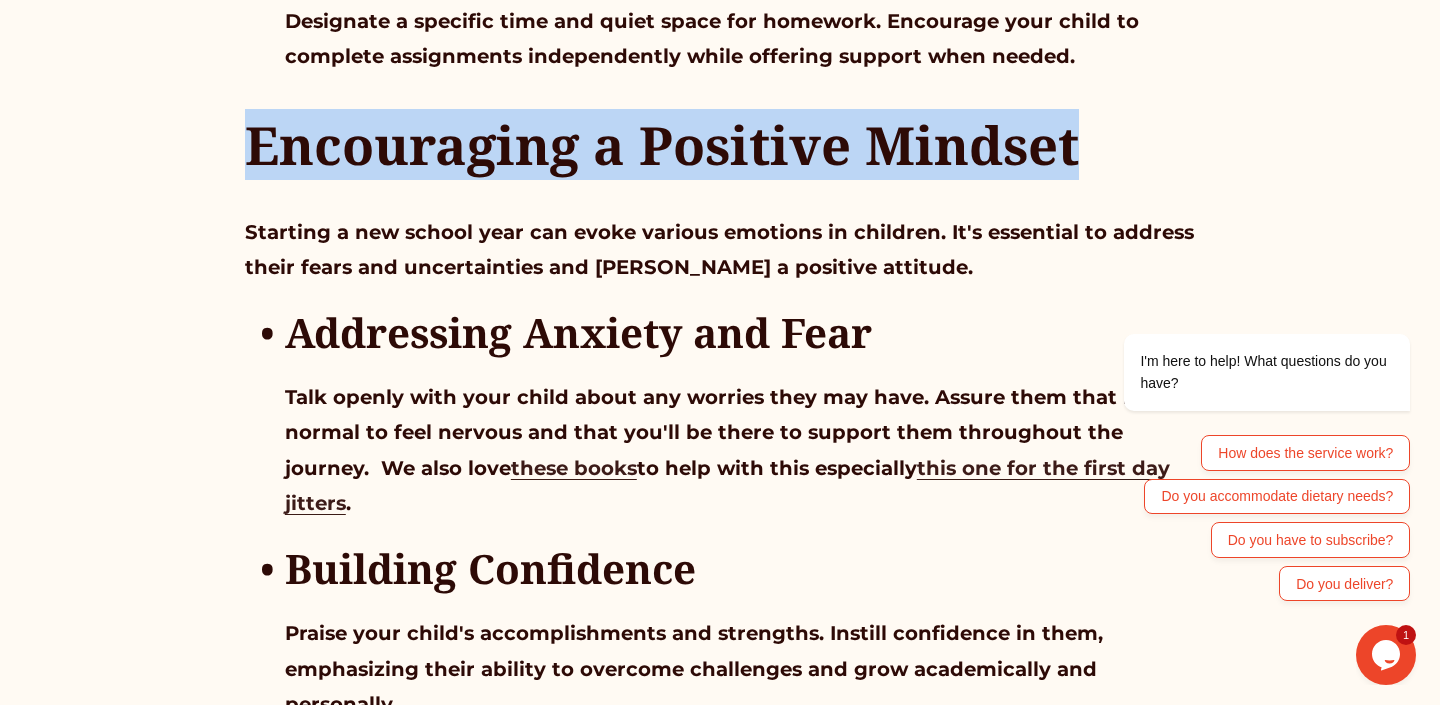 click on "Encouraging a Positive Mindset" at bounding box center [662, 144] 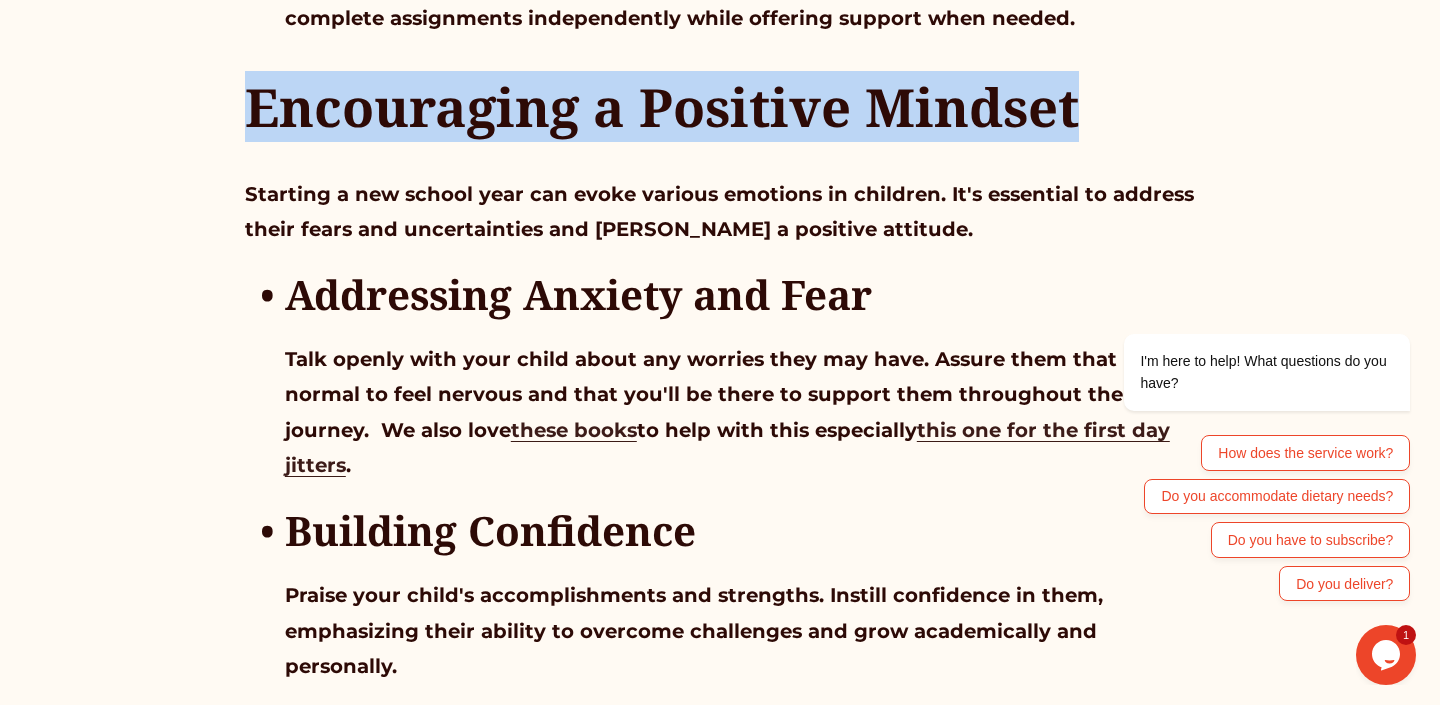 scroll, scrollTop: 2990, scrollLeft: 0, axis: vertical 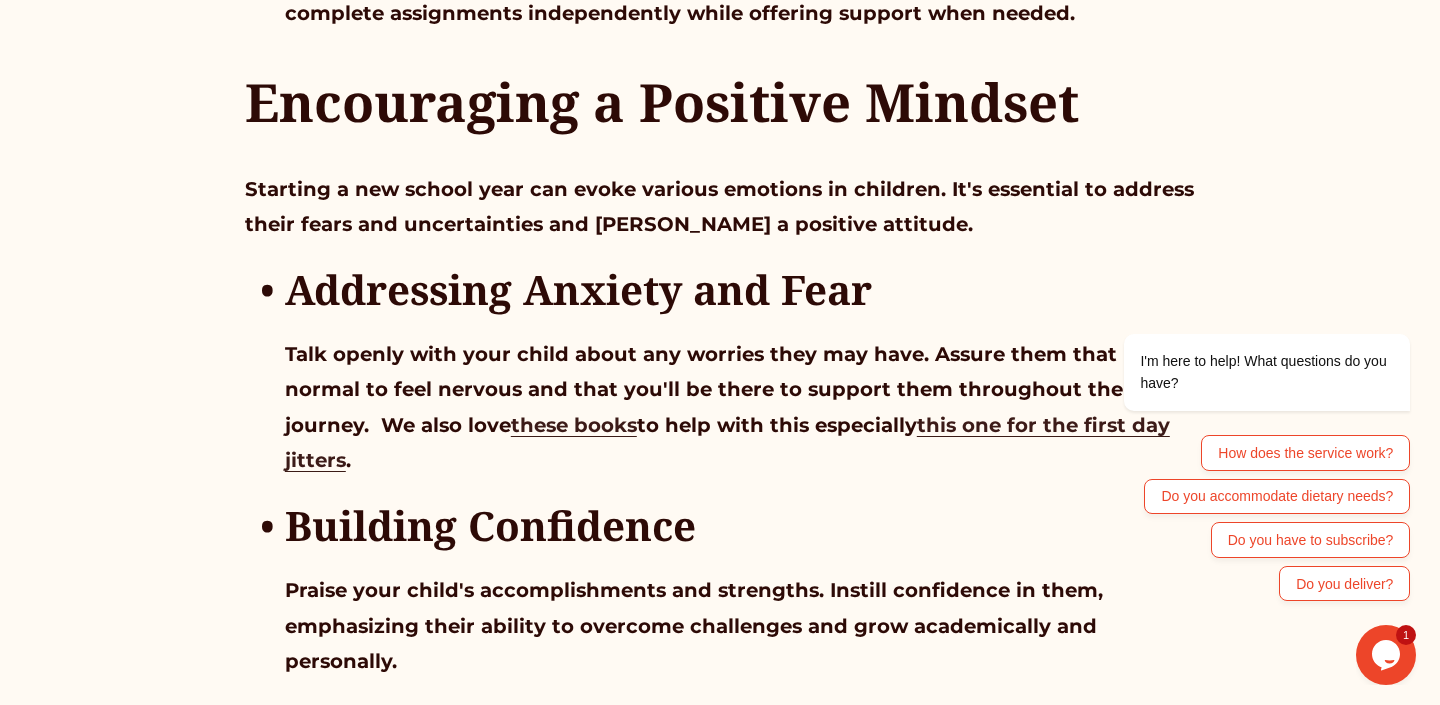 click on "Addressing Anxiety and Fear" at bounding box center (578, 289) 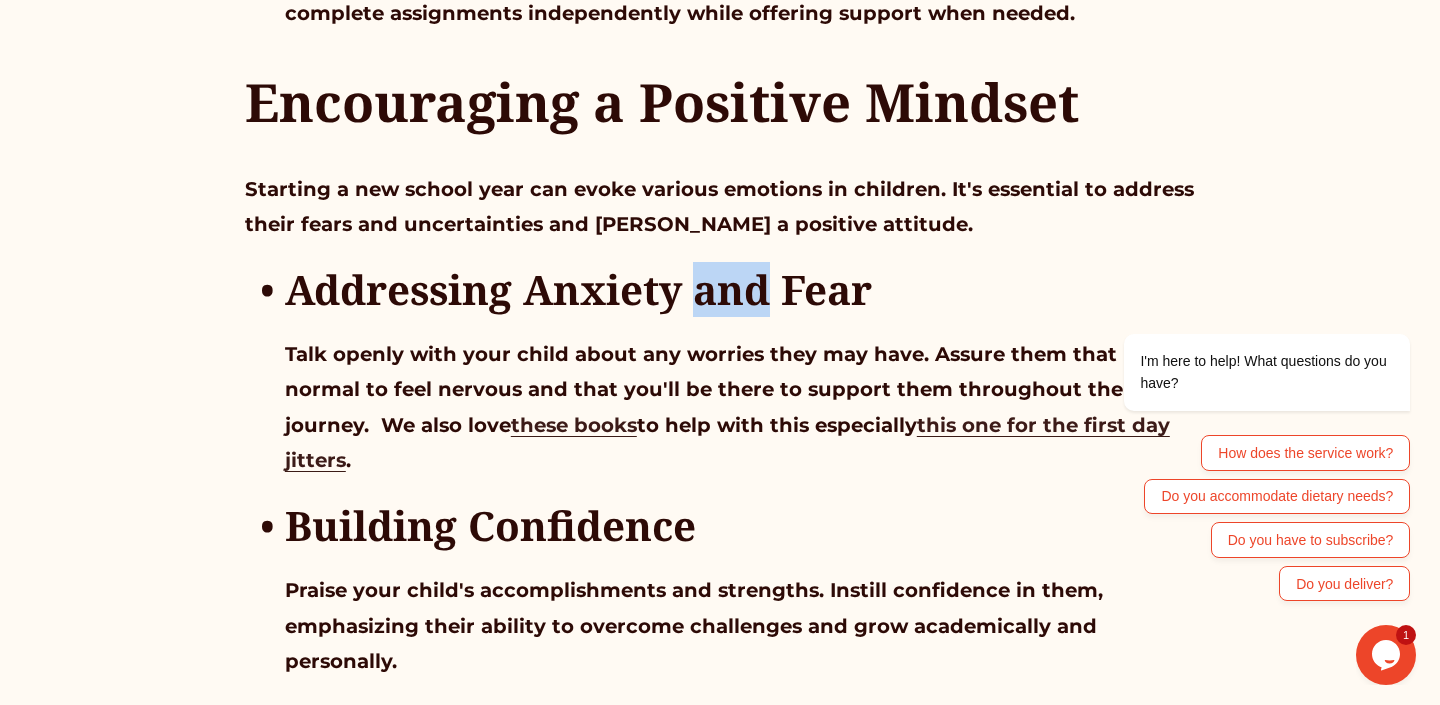 click on "Addressing Anxiety and Fear" at bounding box center [578, 289] 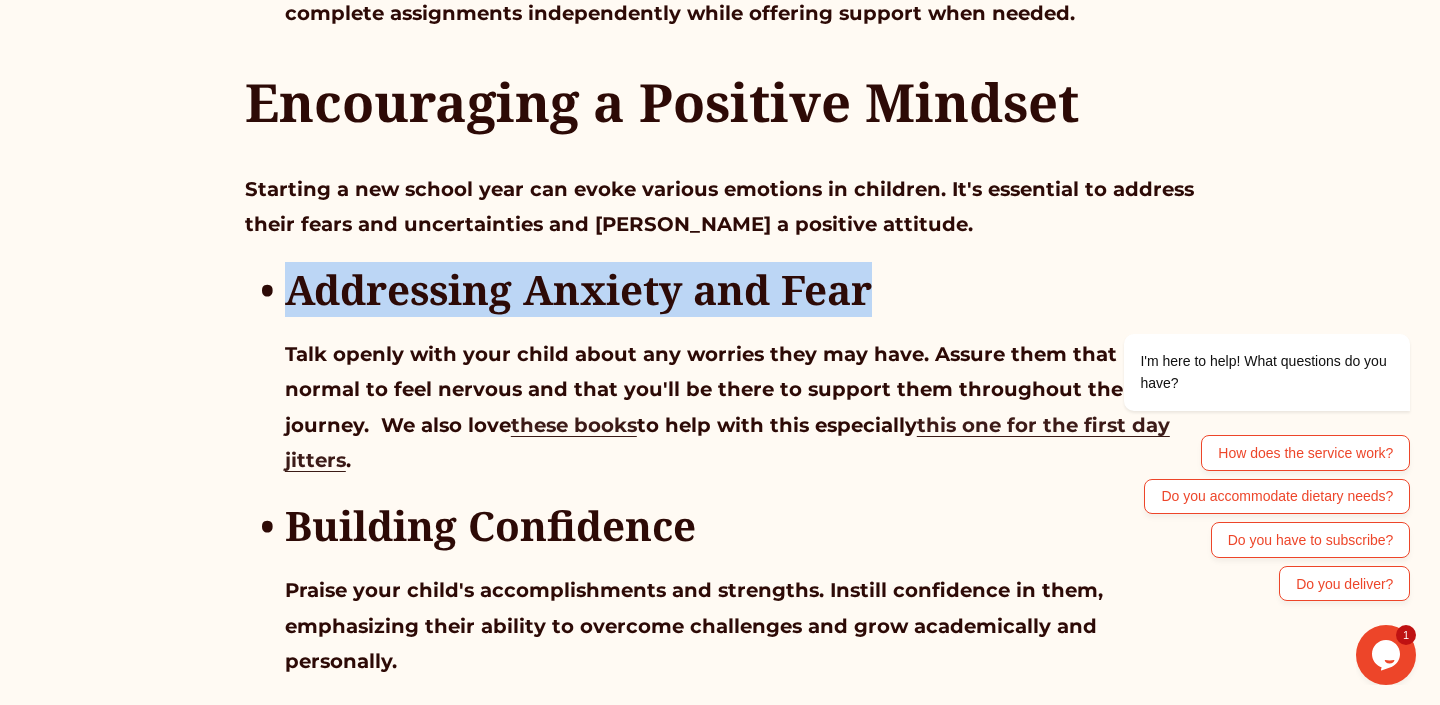 click on "Addressing Anxiety and Fear" at bounding box center [578, 289] 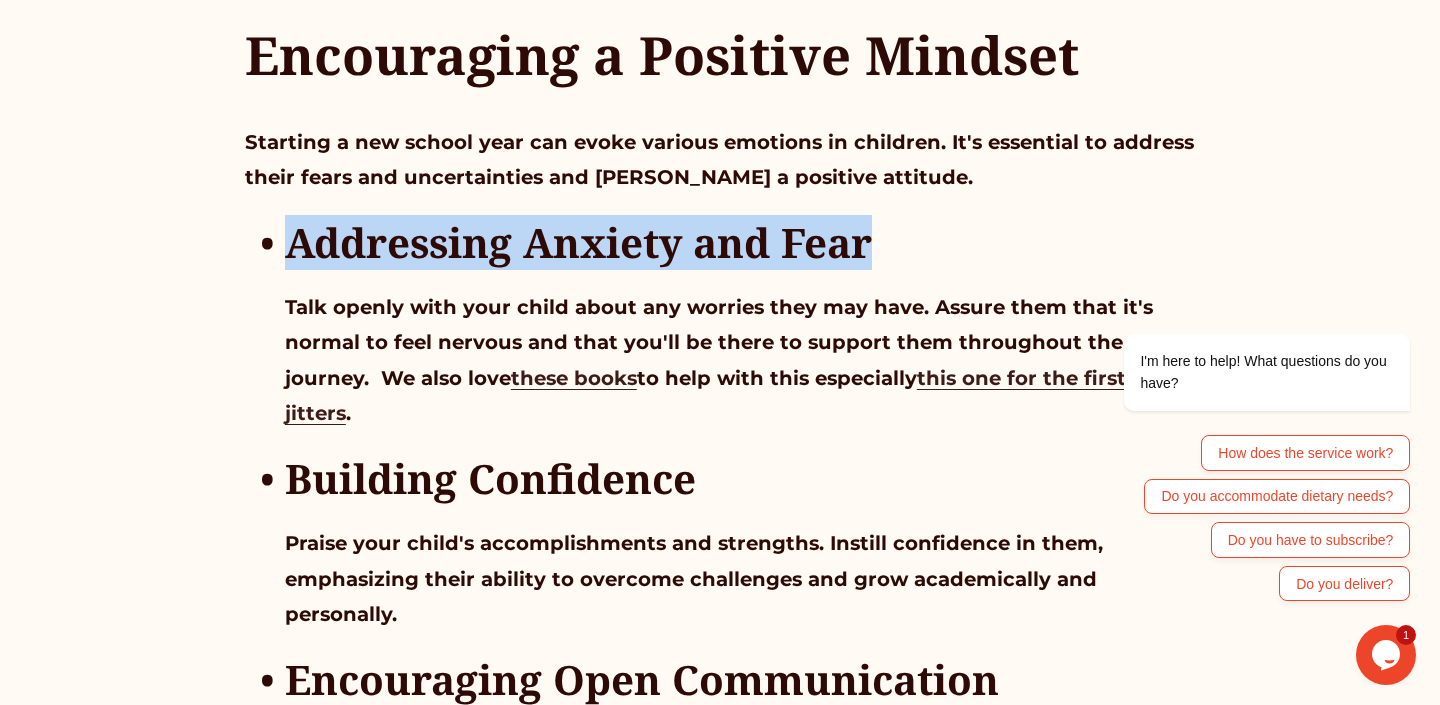 scroll, scrollTop: 3046, scrollLeft: 0, axis: vertical 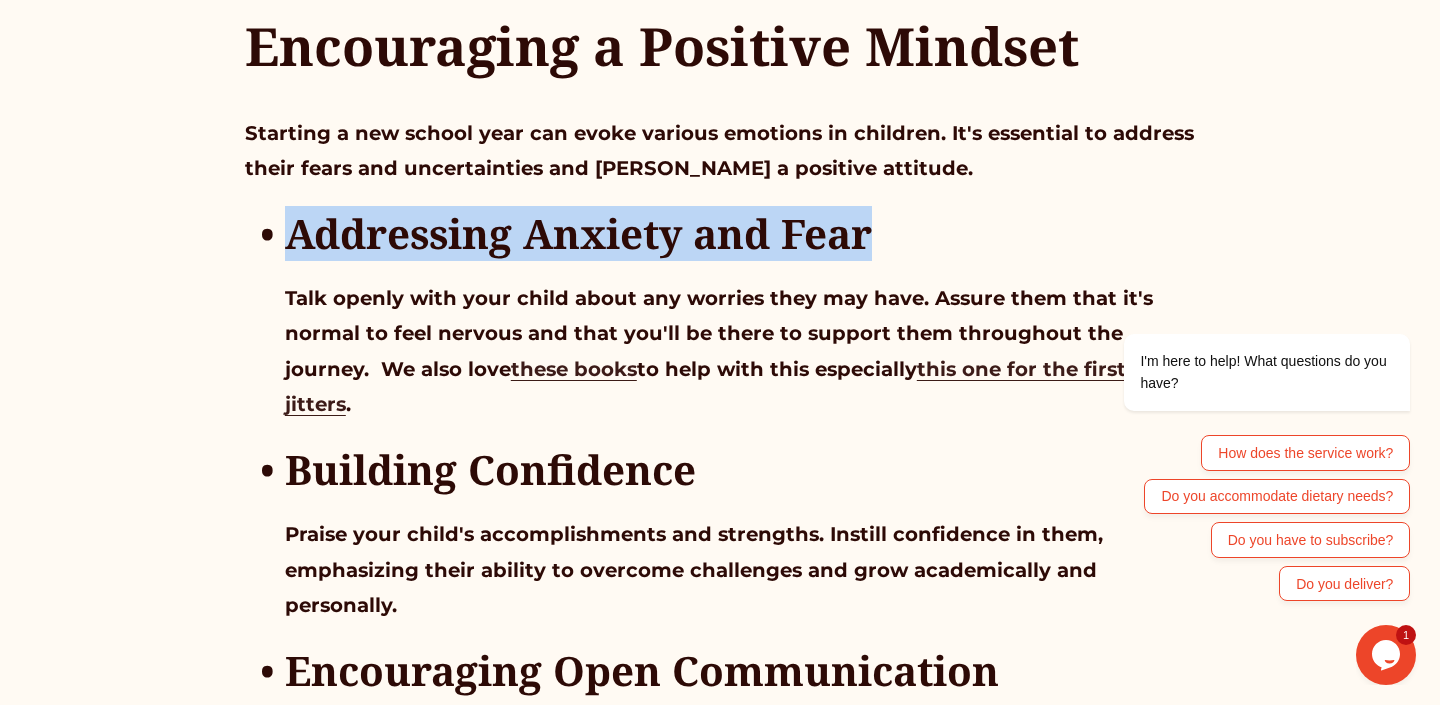 copy on "Addressing Anxiety and Fear" 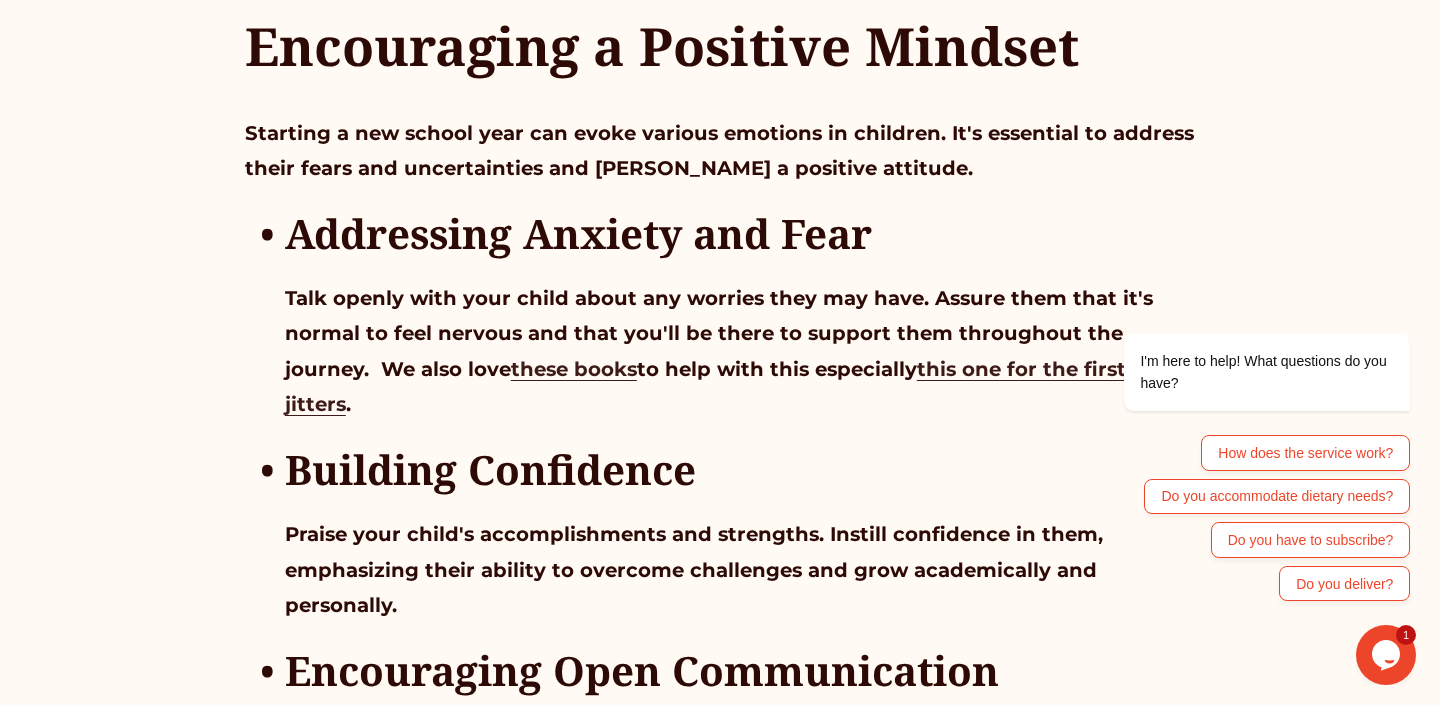 click on "Talk openly with your child about any worries they may have. Assure them that it's normal to feel nervous and that you'll be there to support them throughout the journey.  We also love" at bounding box center [722, 333] 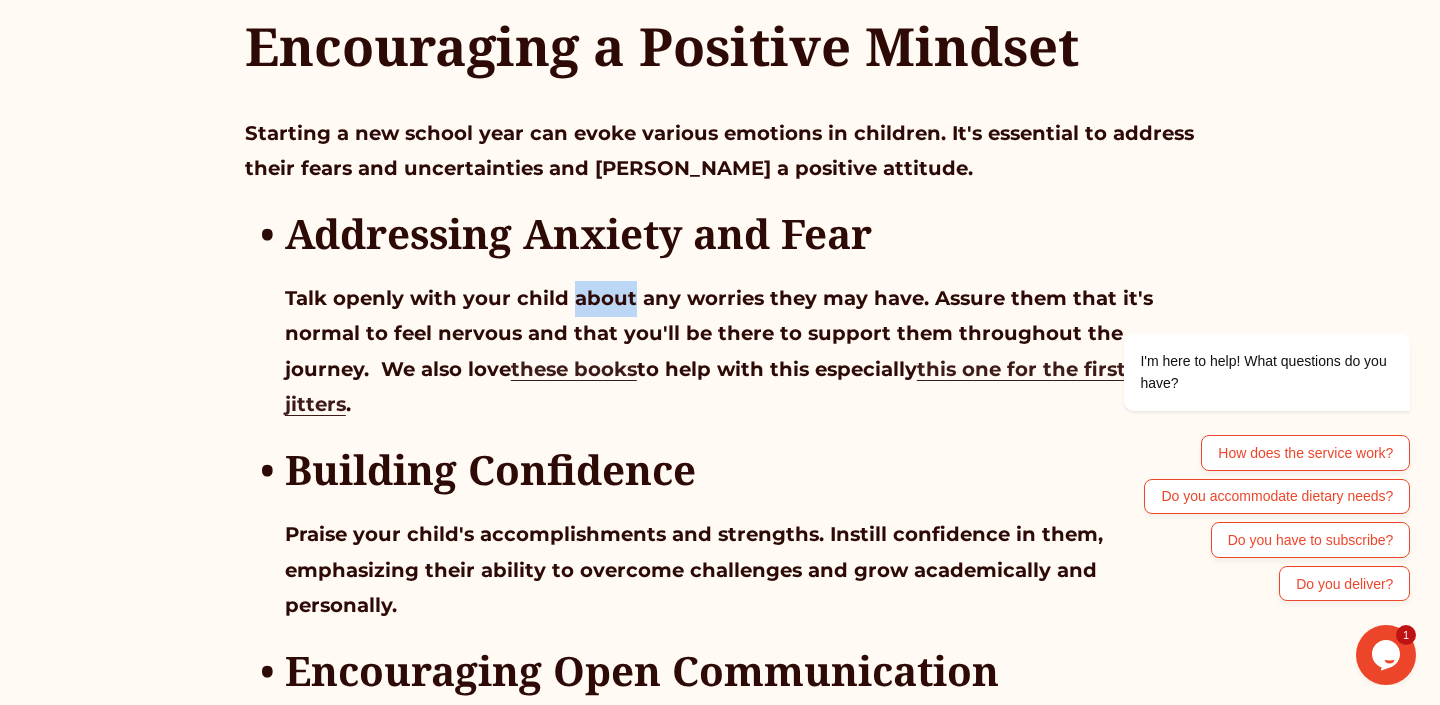 click on "Talk openly with your child about any worries they may have. Assure them that it's normal to feel nervous and that you'll be there to support them throughout the journey.  We also love" at bounding box center (722, 333) 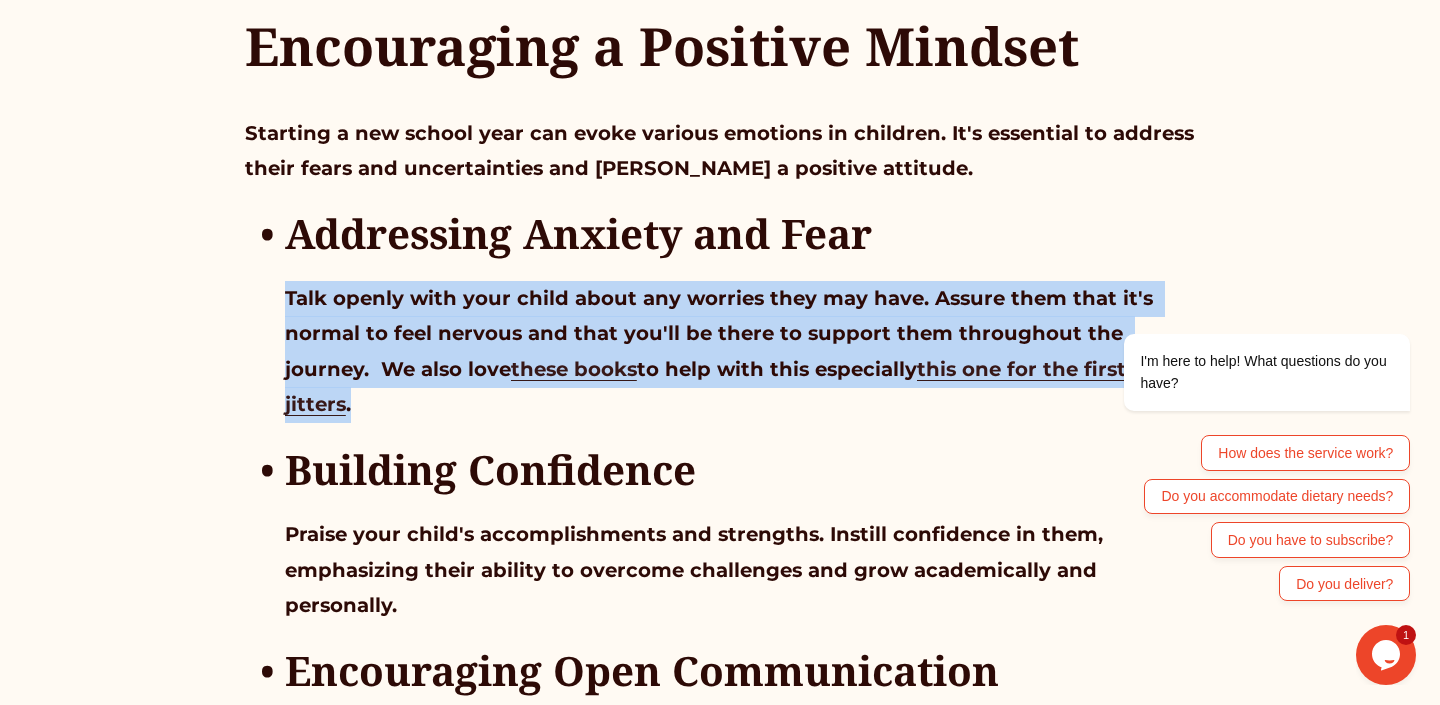 click on "Talk openly with your child about any worries they may have. Assure them that it's normal to feel nervous and that you'll be there to support them throughout the journey.  We also love" at bounding box center (722, 333) 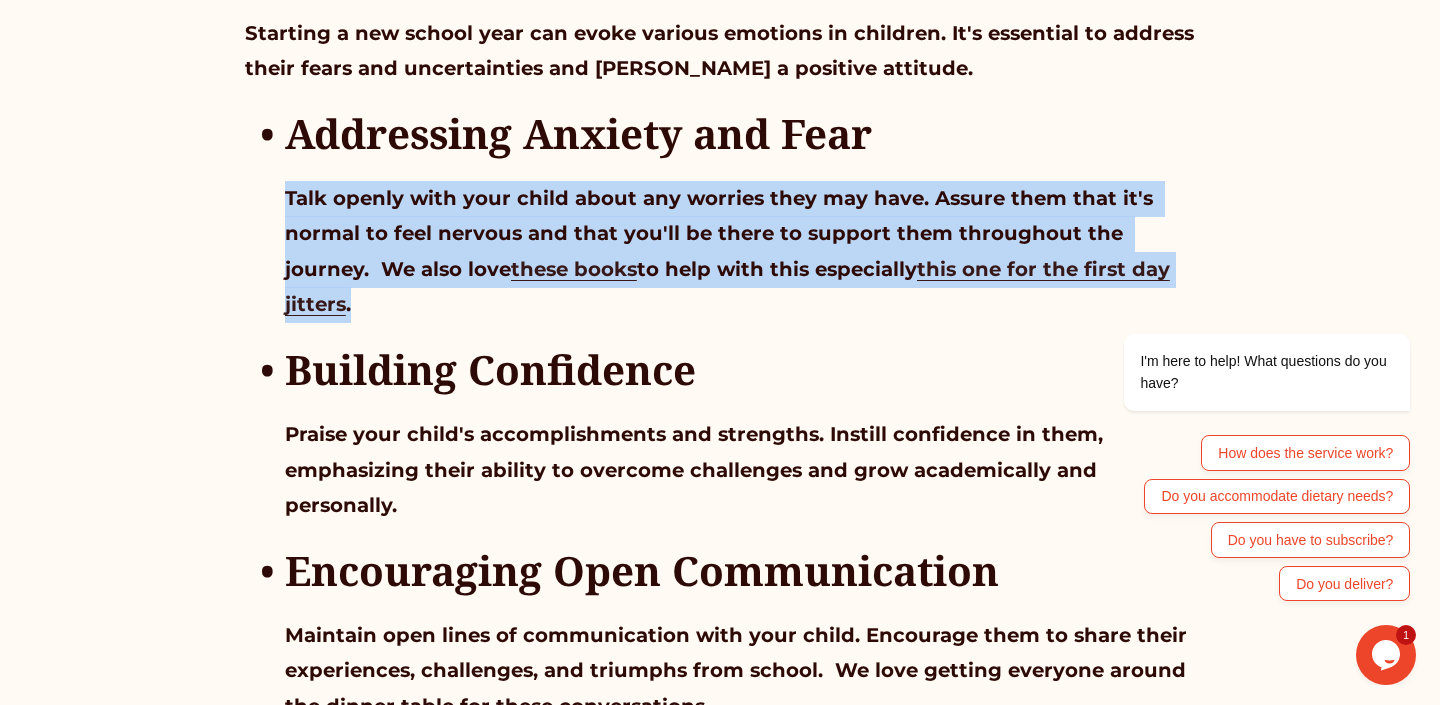 scroll, scrollTop: 3233, scrollLeft: 0, axis: vertical 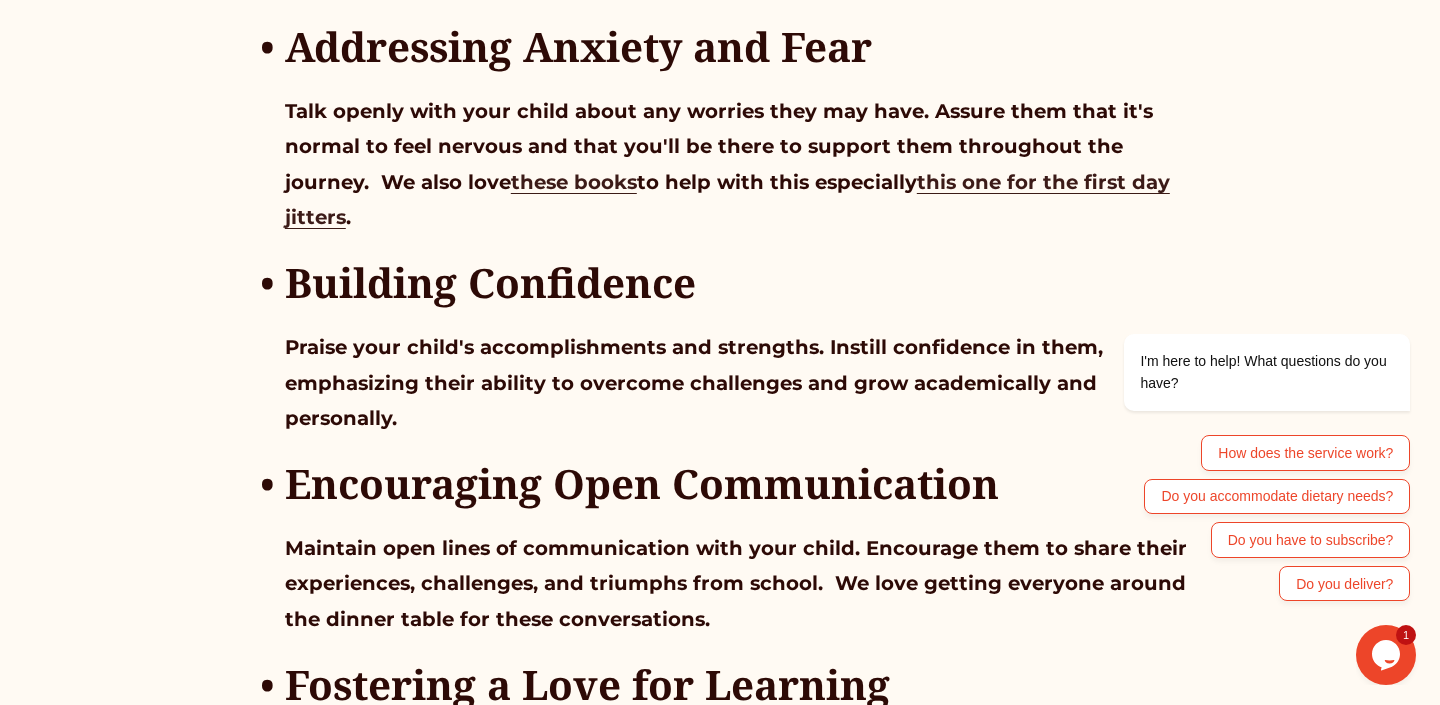 click on "Building Confidence" at bounding box center (490, 282) 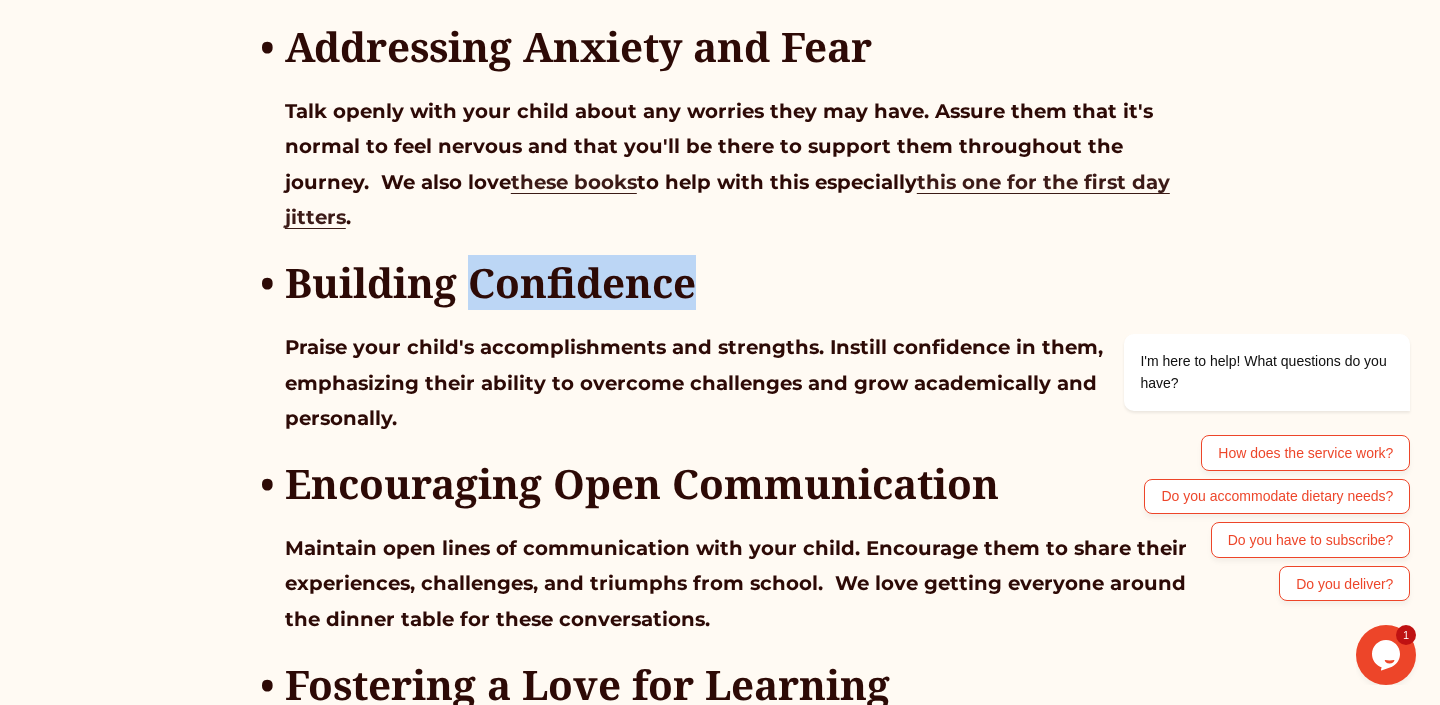 click on "Building Confidence" at bounding box center (490, 282) 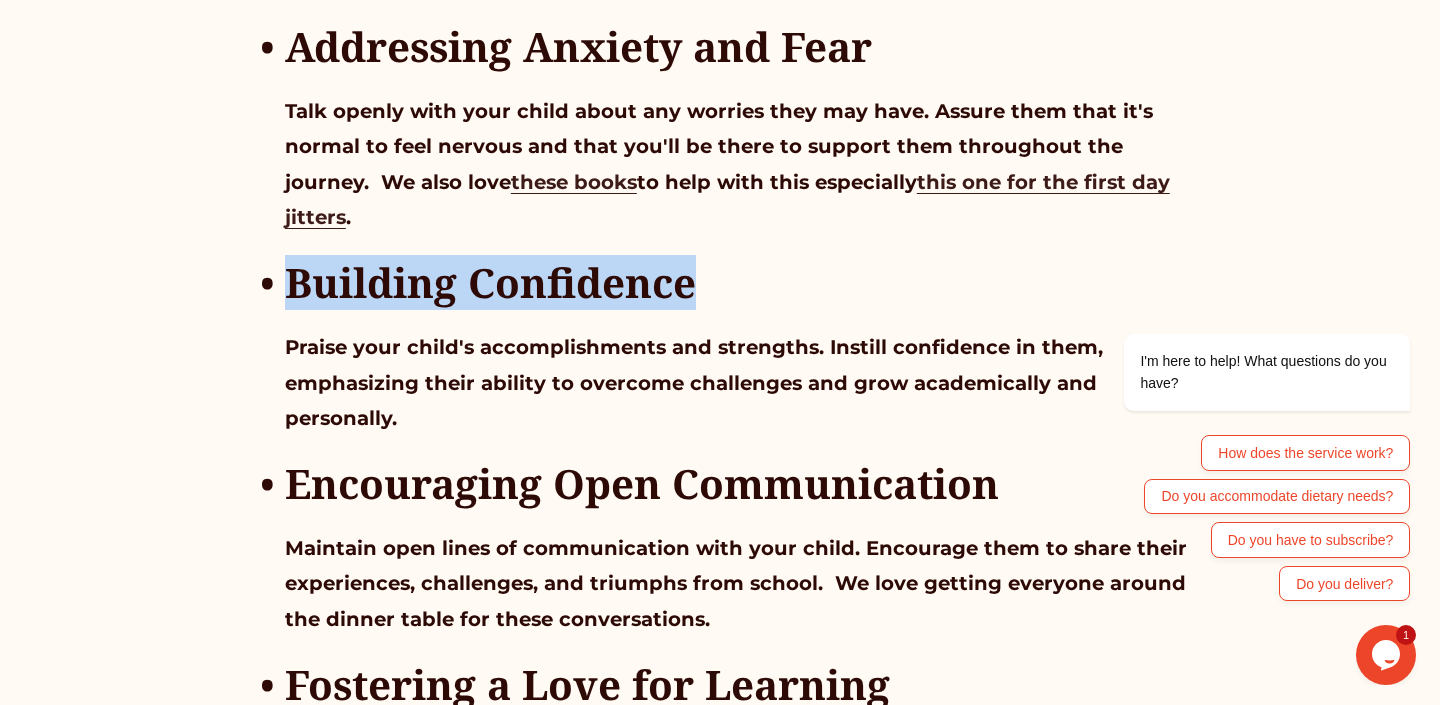 click on "Building Confidence" at bounding box center [490, 282] 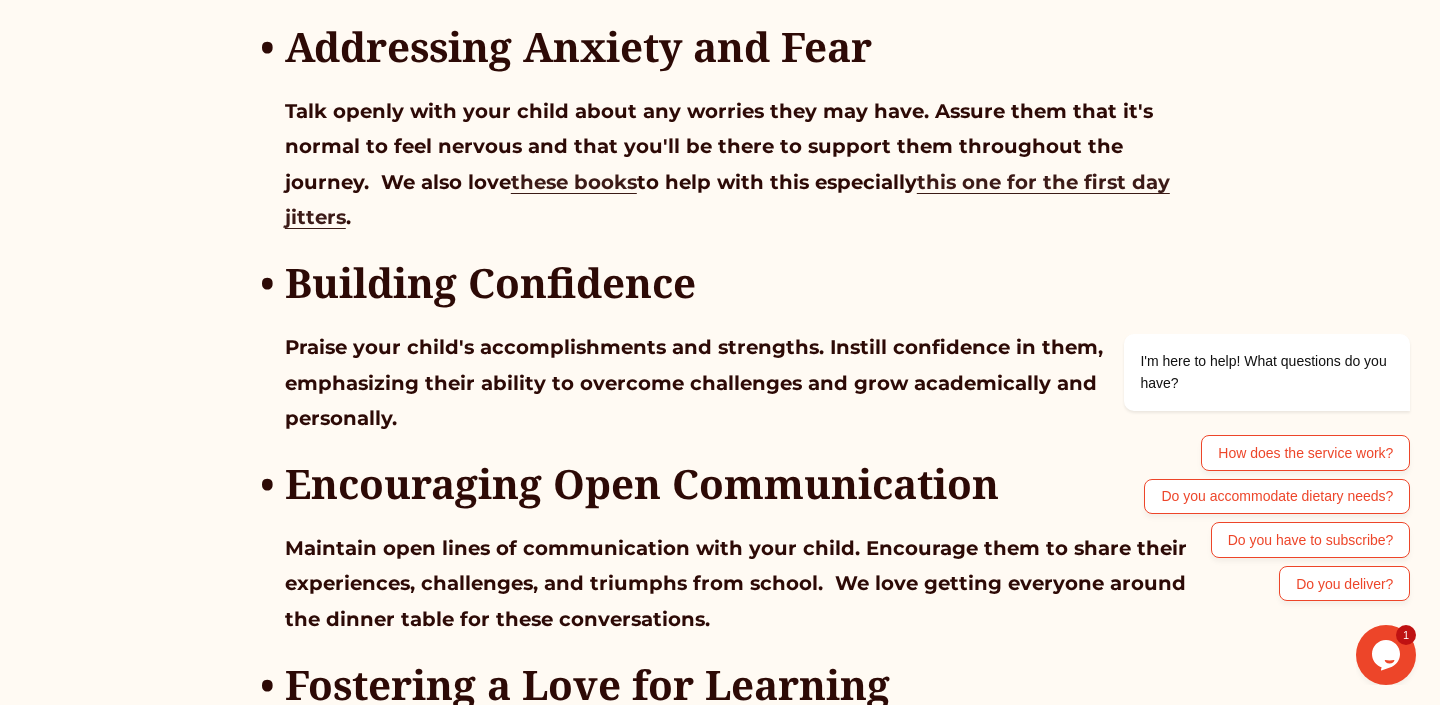 click on "Praise your child's accomplishments and strengths. Instill confidence in them, emphasizing their ability to overcome challenges and grow academically and personally." at bounding box center (697, 382) 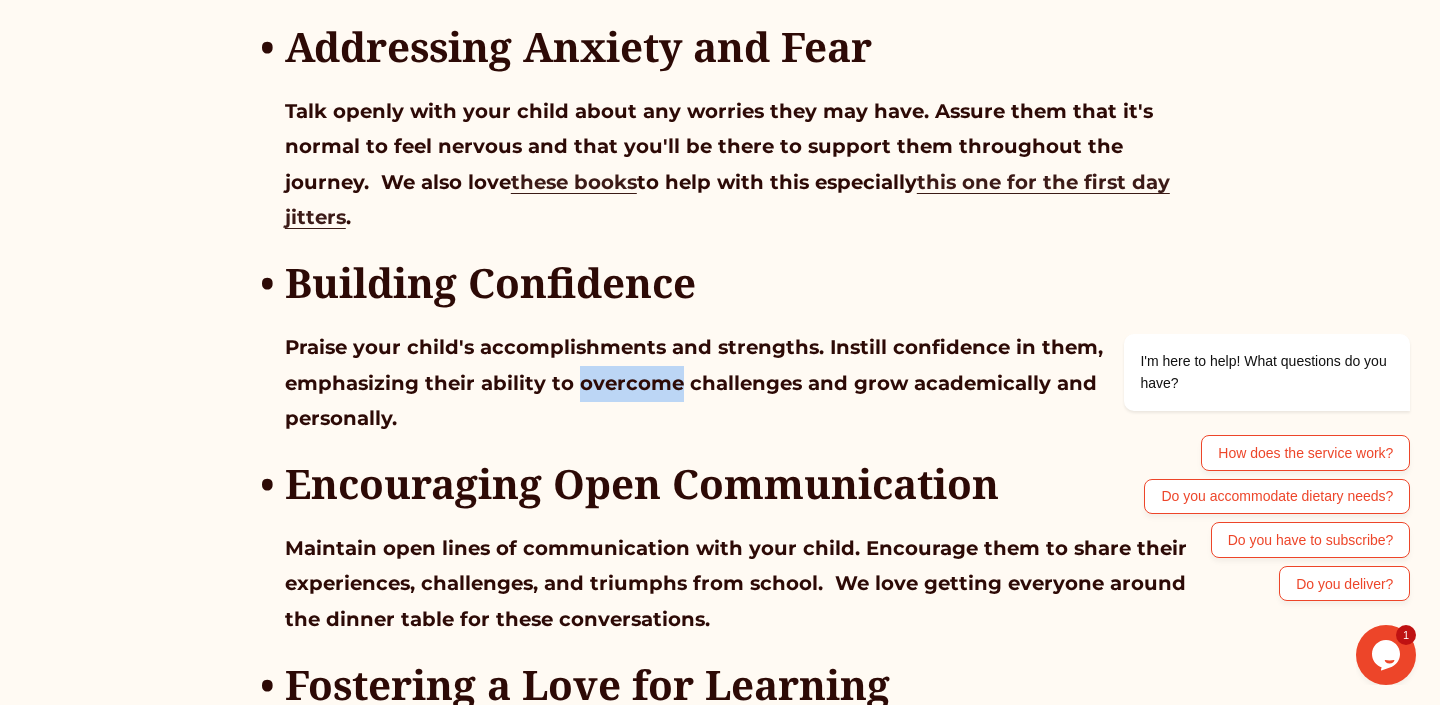 click on "Praise your child's accomplishments and strengths. Instill confidence in them, emphasizing their ability to overcome challenges and grow academically and personally." at bounding box center [697, 382] 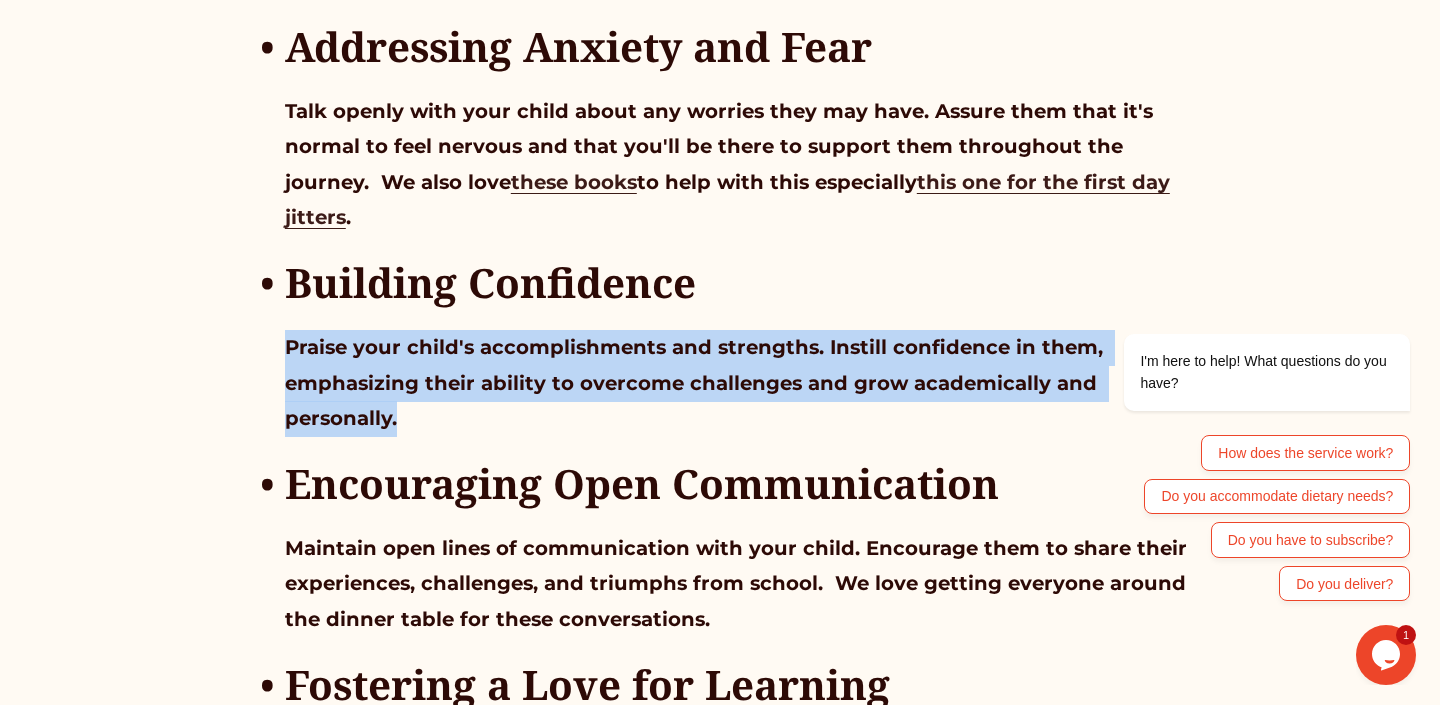 click on "Praise your child's accomplishments and strengths. Instill confidence in them, emphasizing their ability to overcome challenges and grow academically and personally." at bounding box center (697, 382) 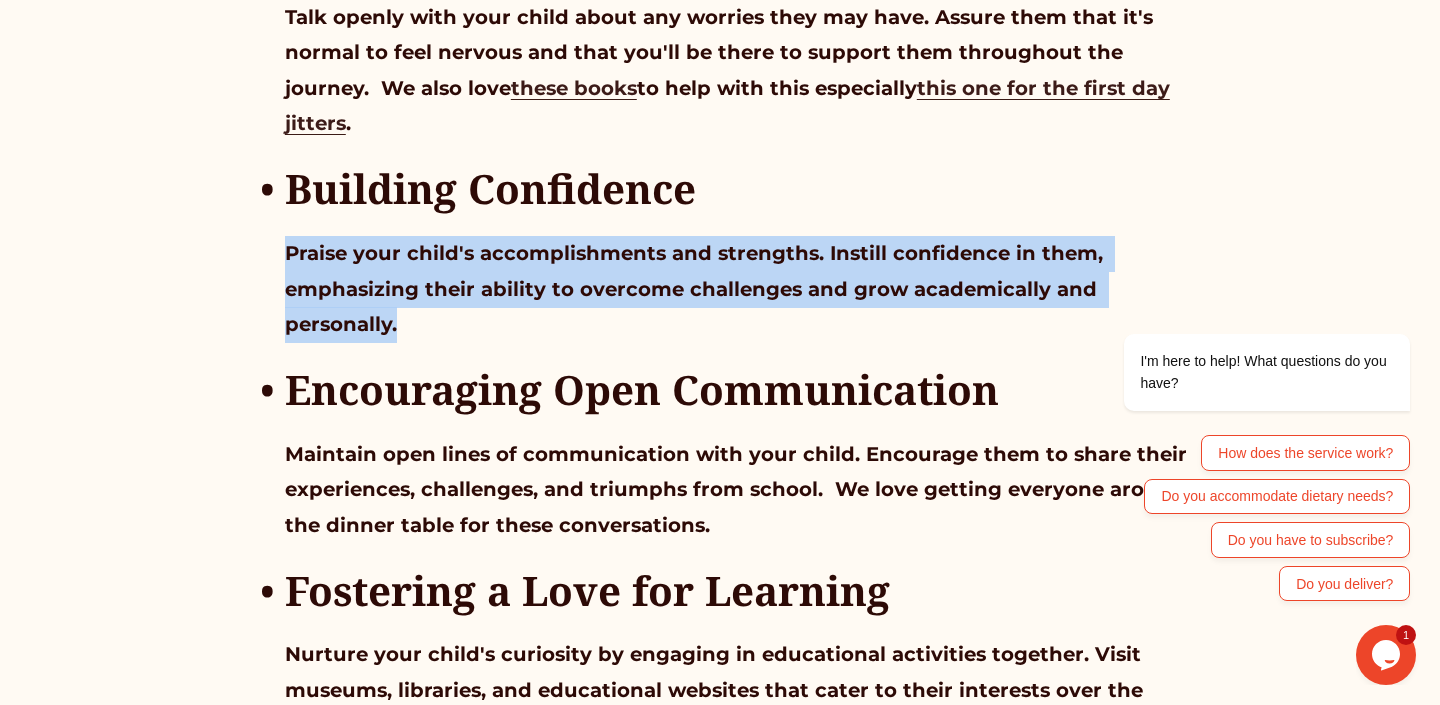 scroll, scrollTop: 3363, scrollLeft: 0, axis: vertical 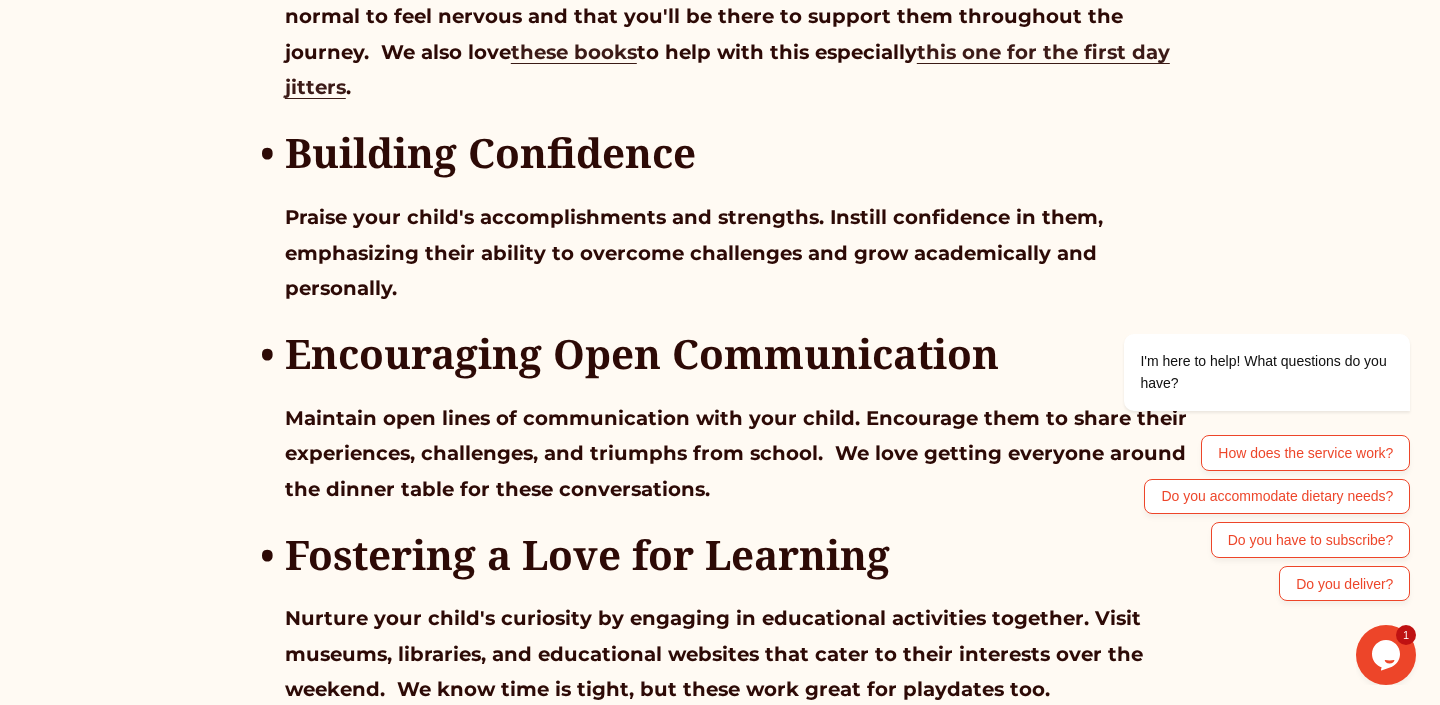 click on "Encouraging Open Communication" at bounding box center [642, 353] 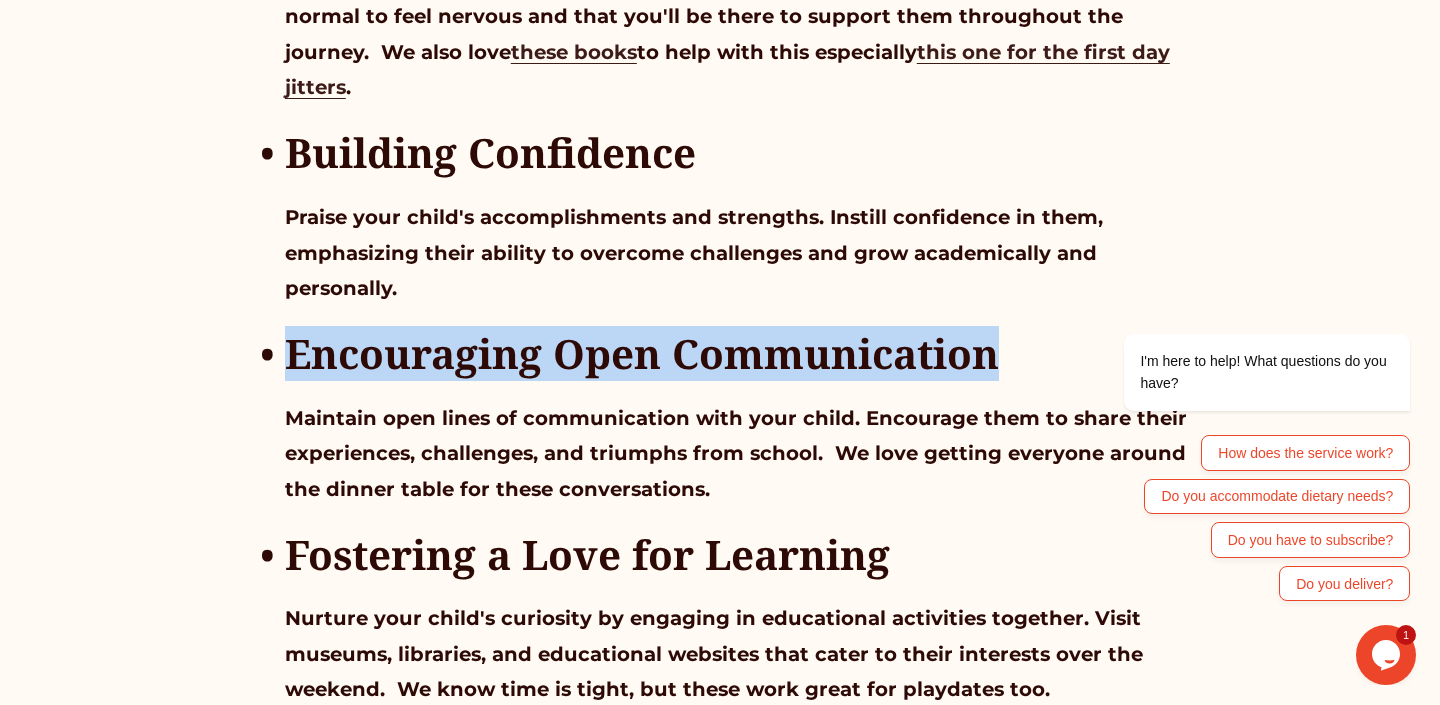 click on "Encouraging Open Communication" at bounding box center (642, 353) 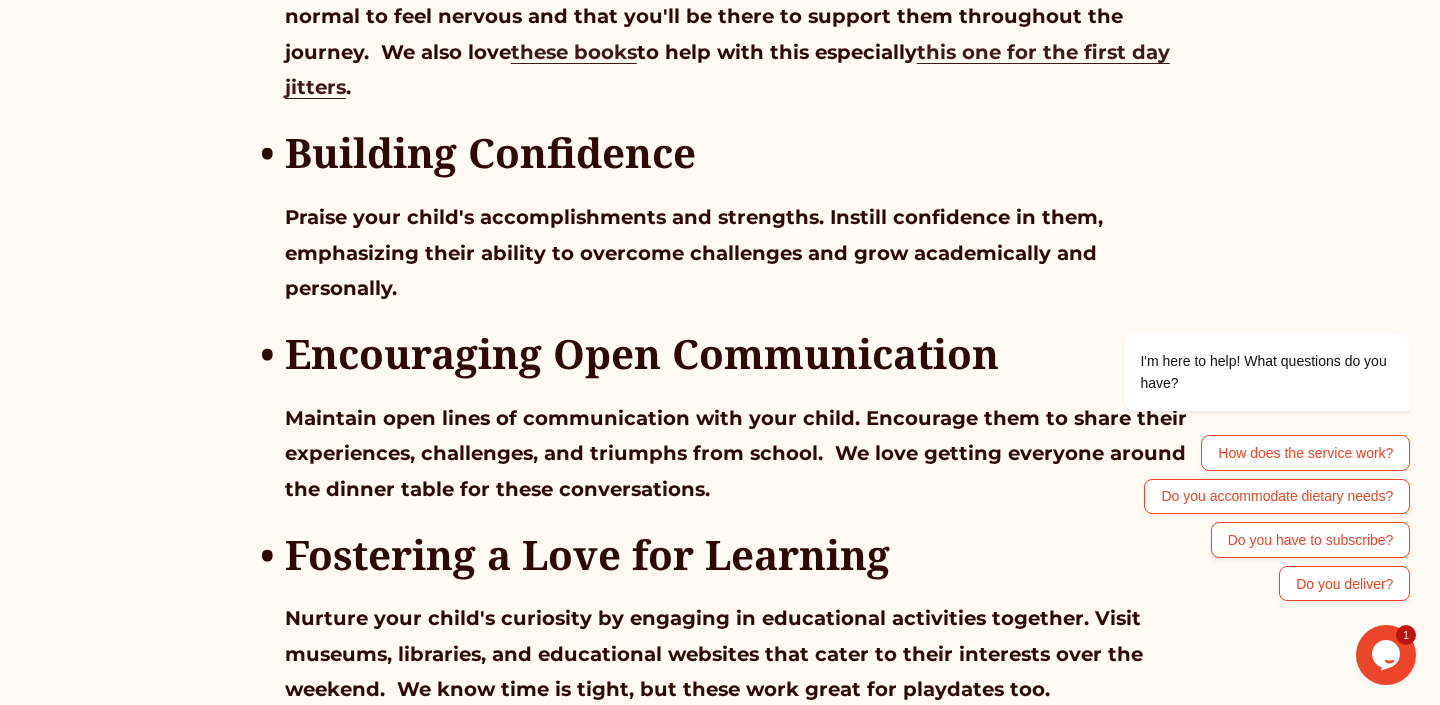 click on "Maintain open lines of communication with your child. Encourage them to share their experiences, challenges, and triumphs from school.  We love getting everyone around the dinner table for these conversations." at bounding box center (739, 453) 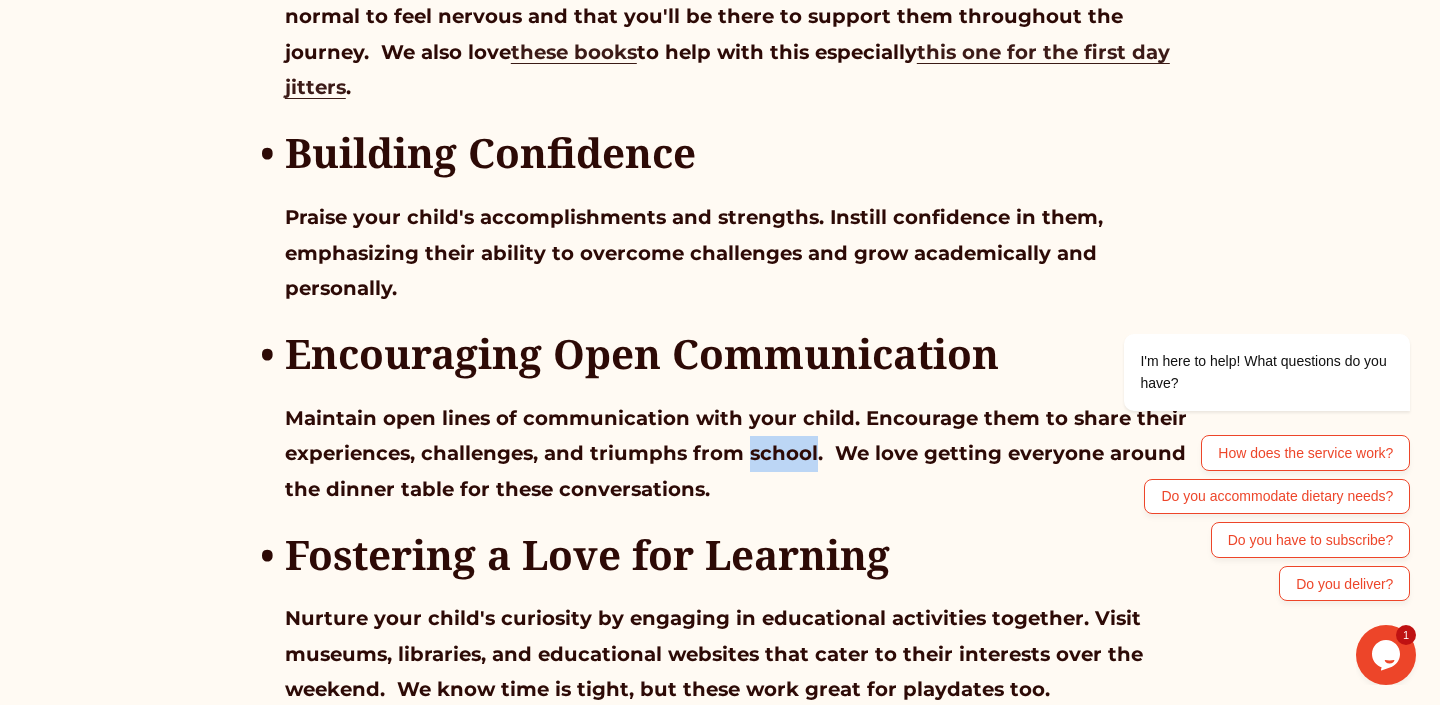 click on "Maintain open lines of communication with your child. Encourage them to share their experiences, challenges, and triumphs from school.  We love getting everyone around the dinner table for these conversations." at bounding box center (739, 453) 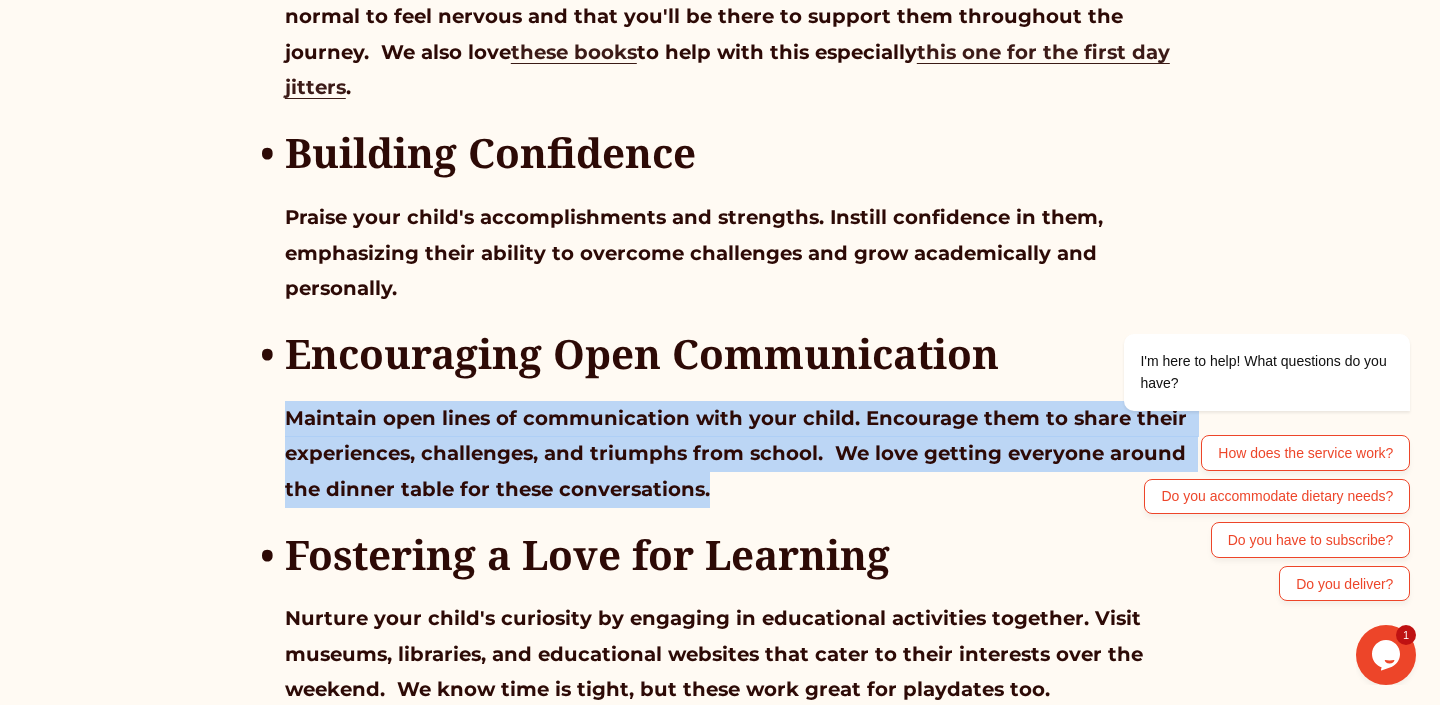 click on "Maintain open lines of communication with your child. Encourage them to share their experiences, challenges, and triumphs from school.  We love getting everyone around the dinner table for these conversations." at bounding box center (739, 453) 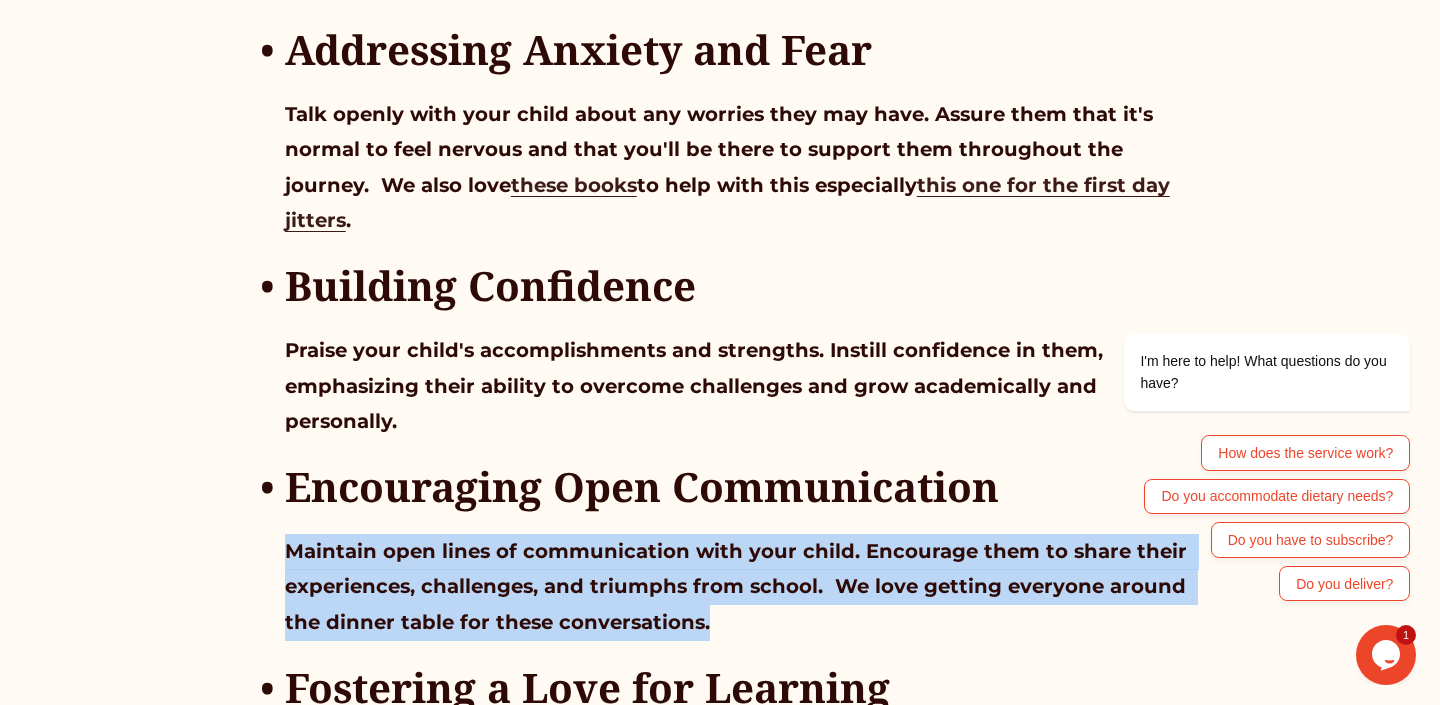 scroll, scrollTop: 3205, scrollLeft: 0, axis: vertical 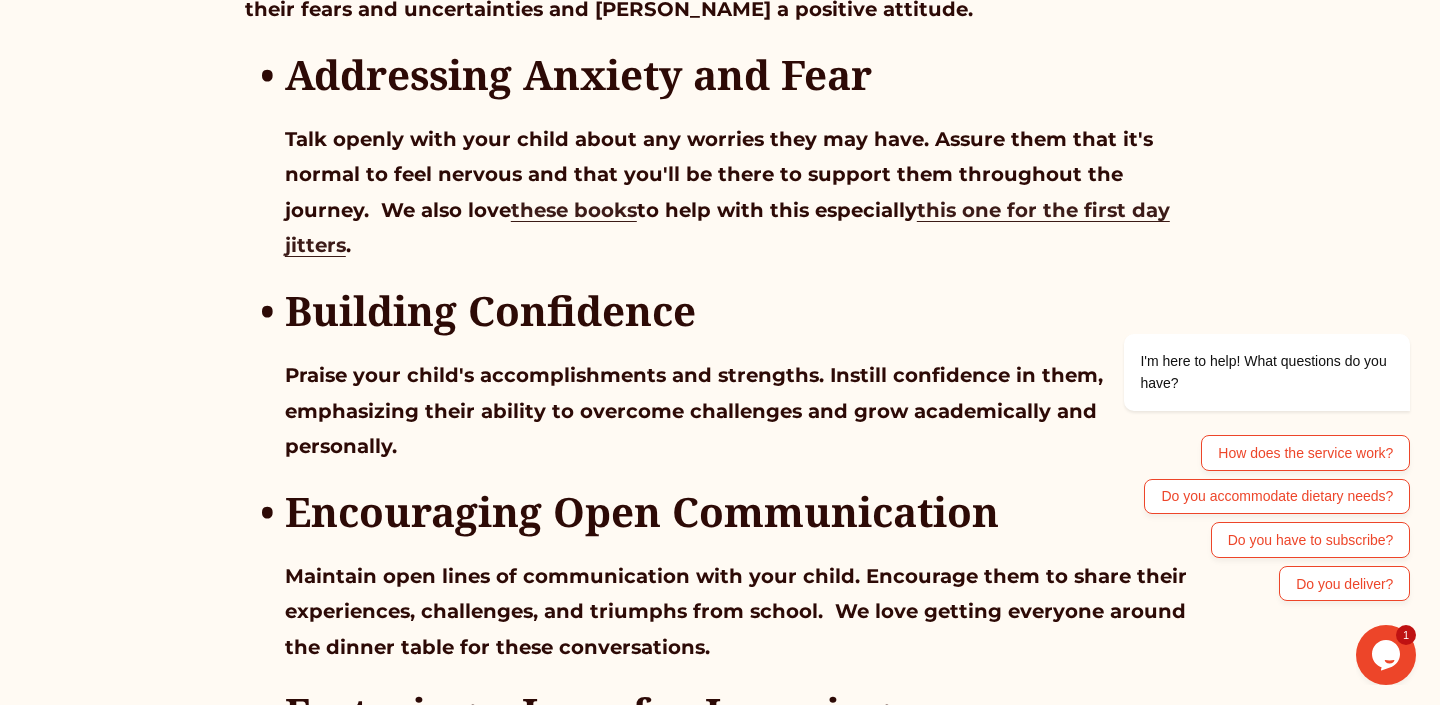 click on "Encouraging Open Communication" at bounding box center [642, 511] 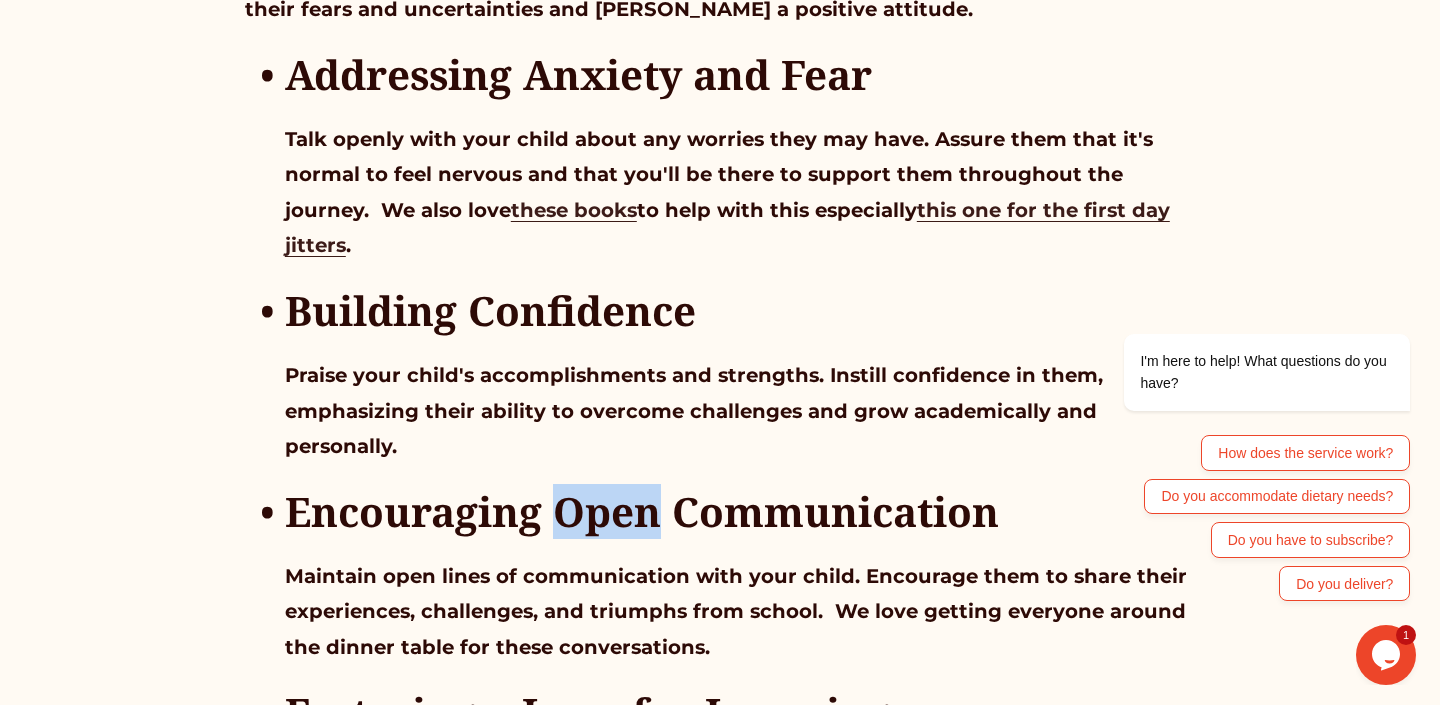 click on "Encouraging Open Communication" at bounding box center (642, 511) 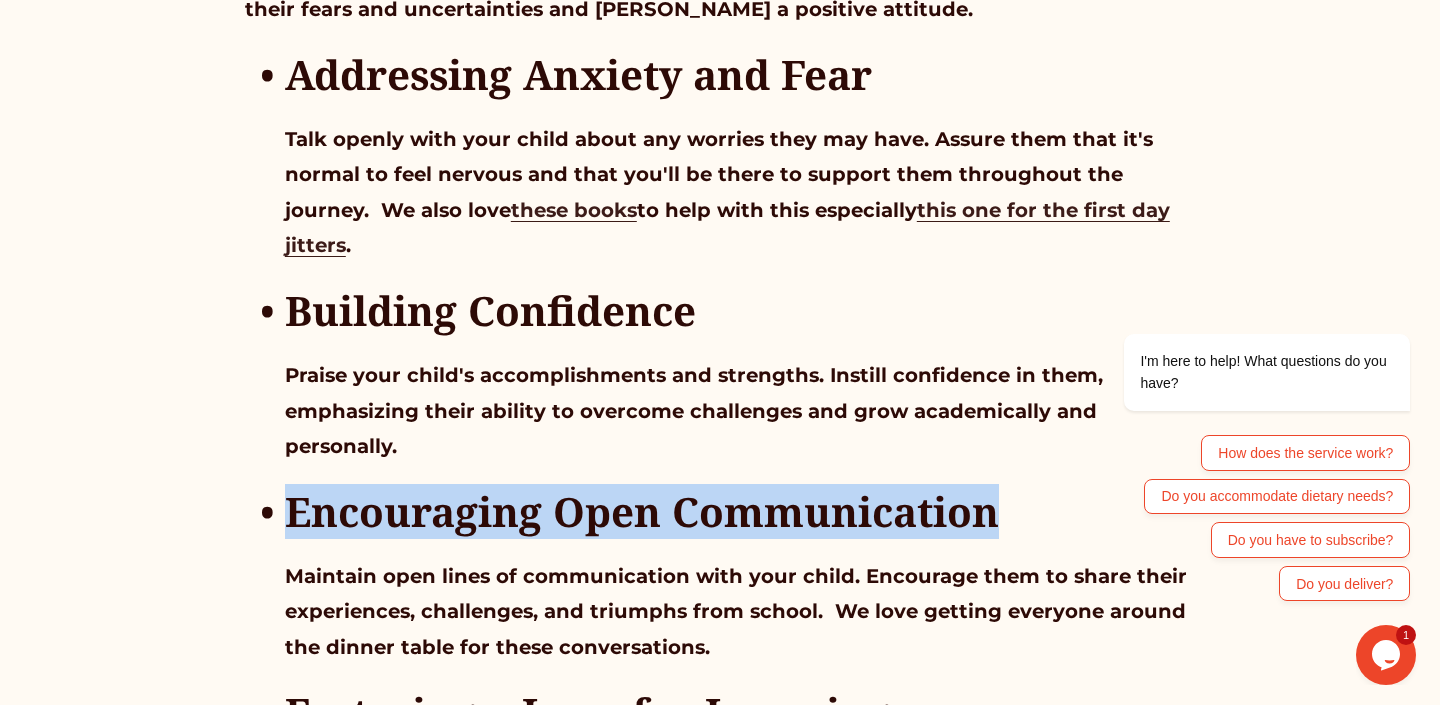 click on "Encouraging Open Communication" at bounding box center [642, 511] 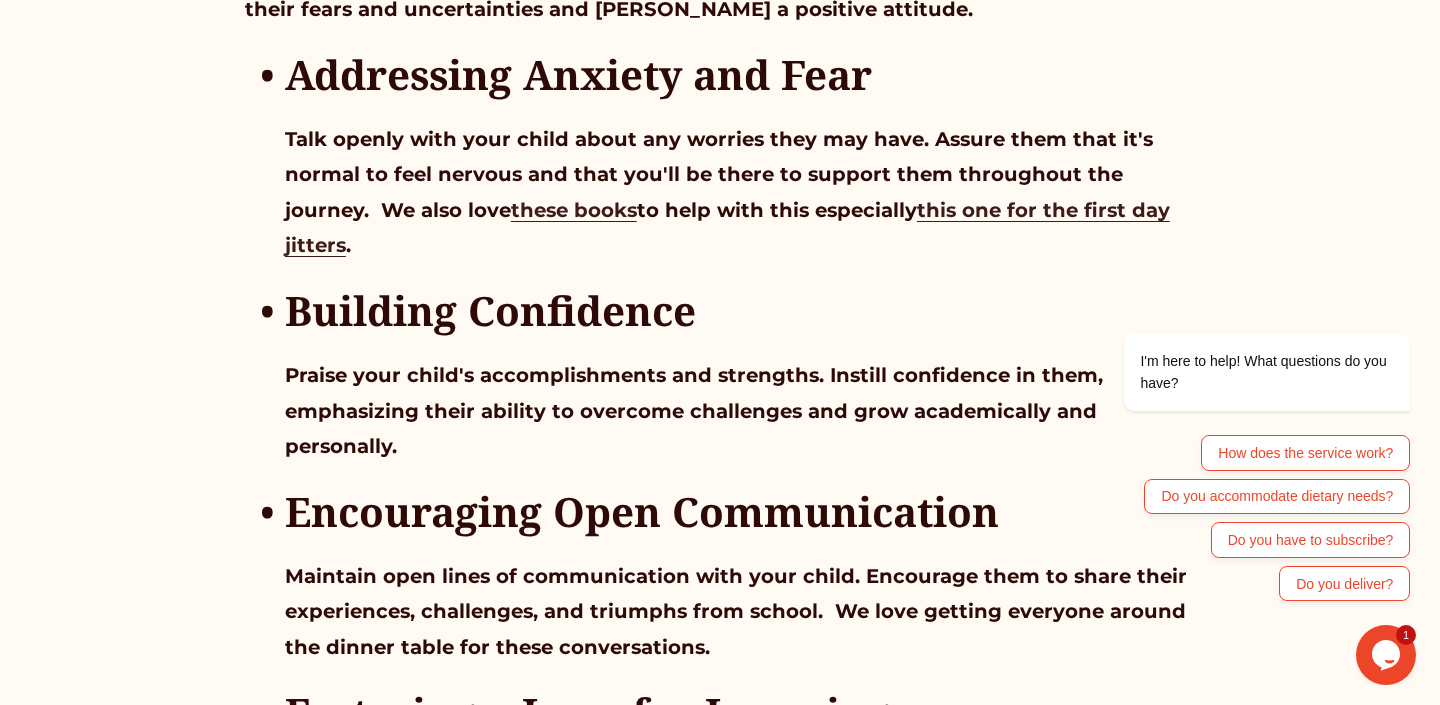 click on "Maintain open lines of communication with your child. Encourage them to share their experiences, challenges, and triumphs from school.  We love getting everyone around the dinner table for these conversations." at bounding box center [739, 611] 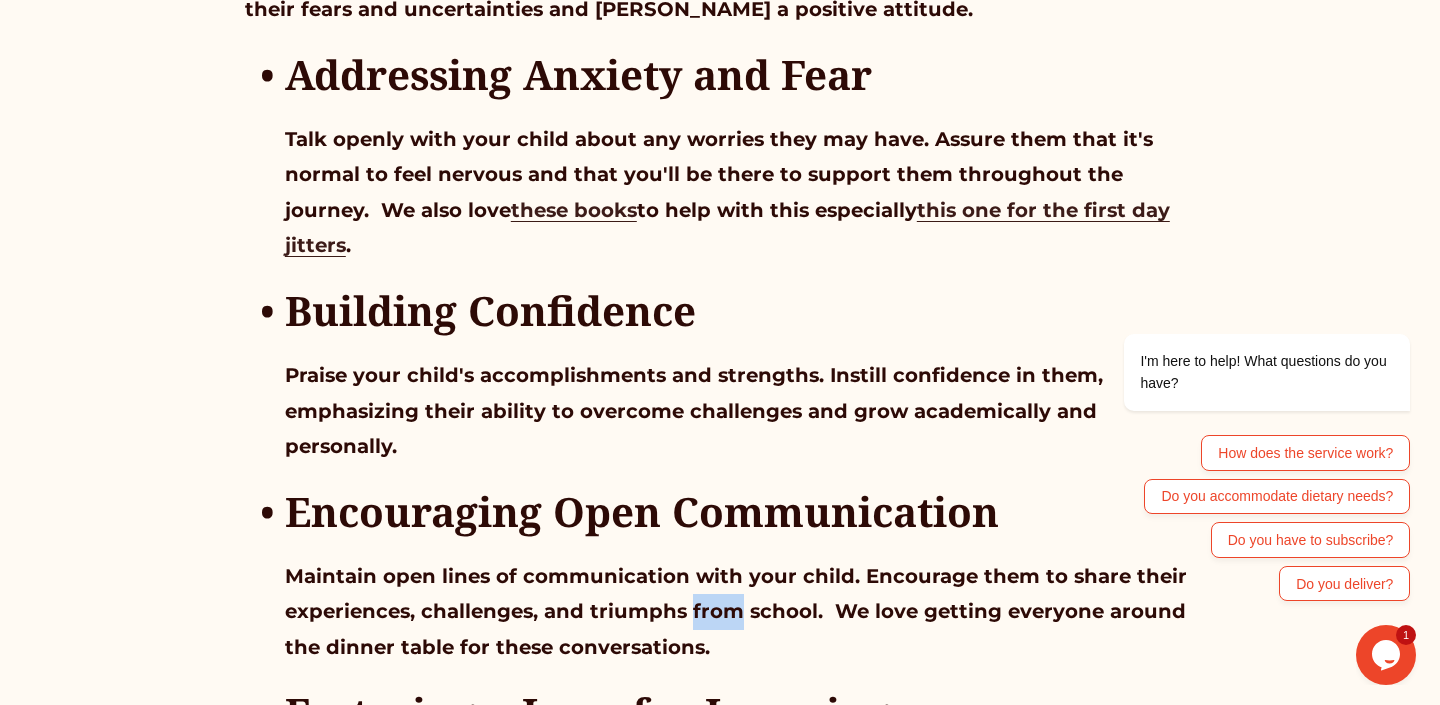 click on "Maintain open lines of communication with your child. Encourage them to share their experiences, challenges, and triumphs from school.  We love getting everyone around the dinner table for these conversations." at bounding box center (739, 611) 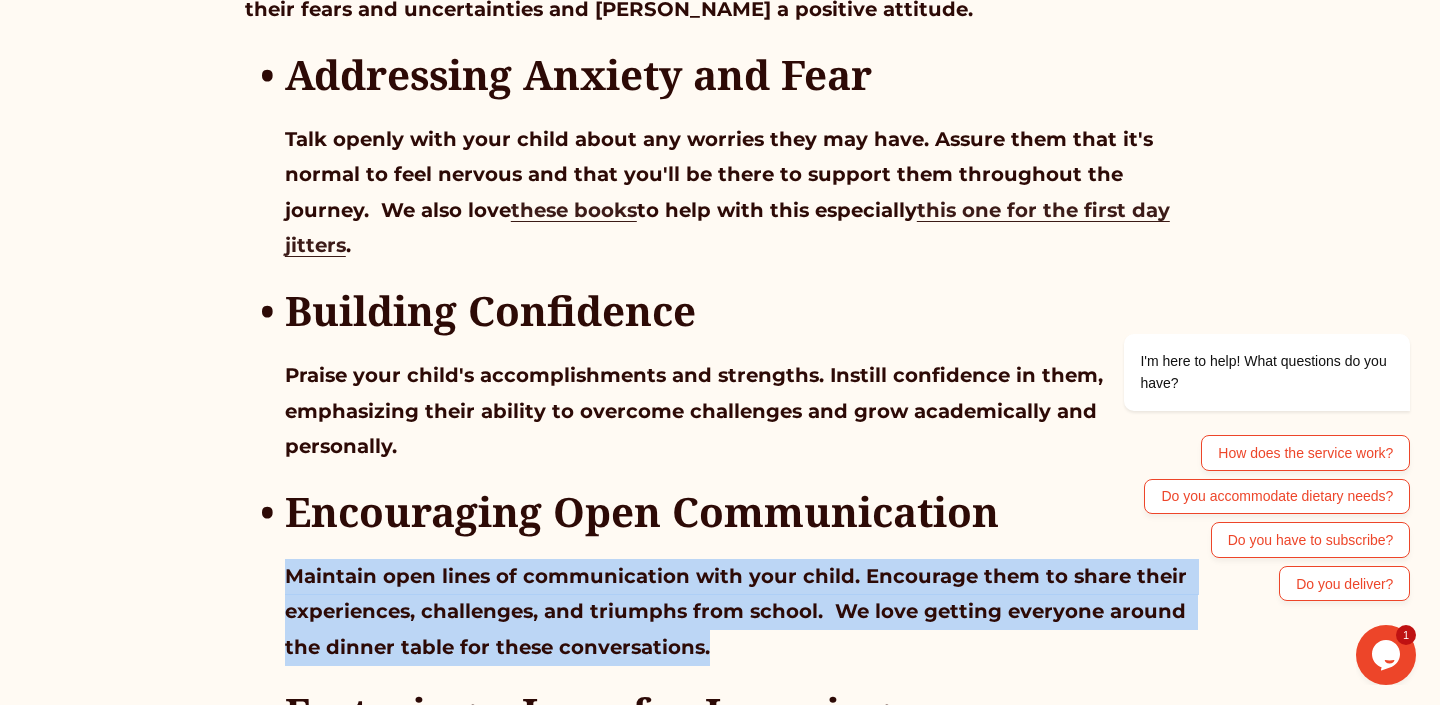 click on "Maintain open lines of communication with your child. Encourage them to share their experiences, challenges, and triumphs from school.  We love getting everyone around the dinner table for these conversations." at bounding box center (739, 611) 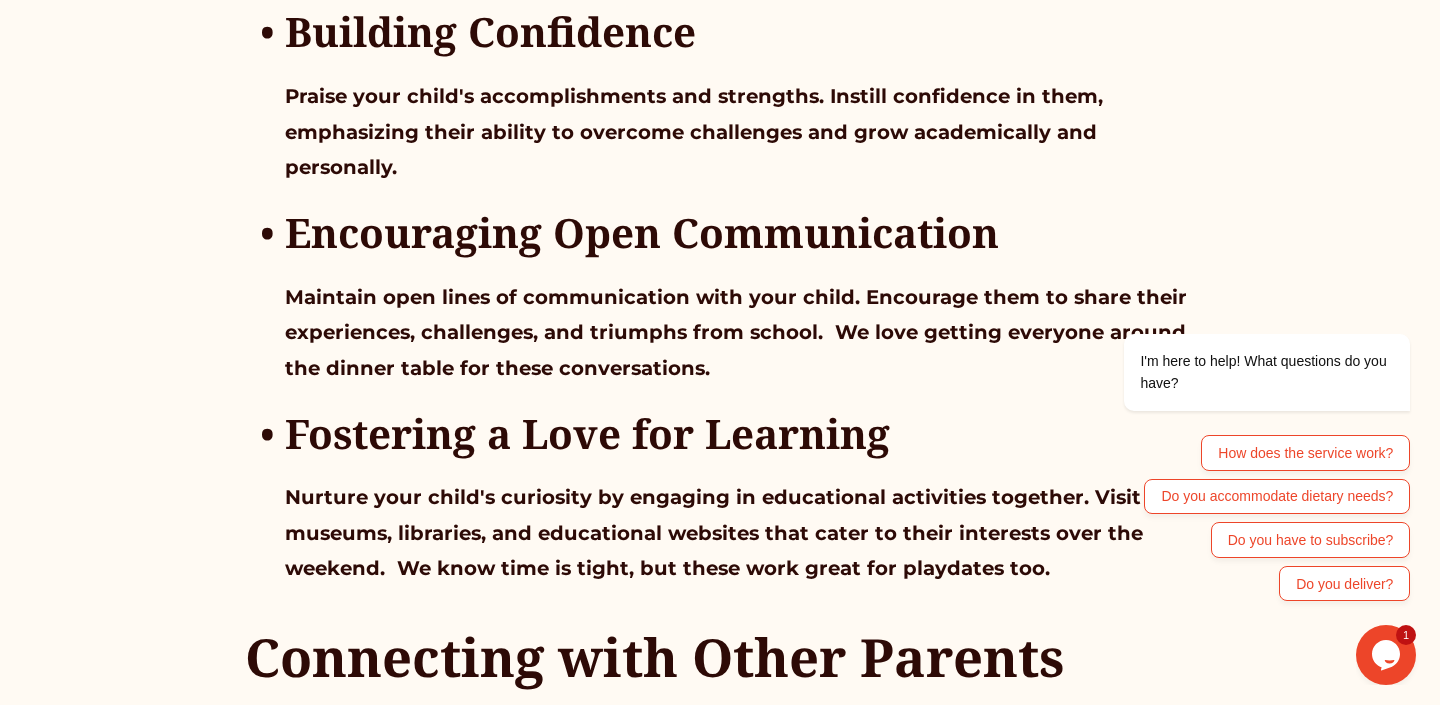 click on "Fostering a Love for Learning" at bounding box center (587, 433) 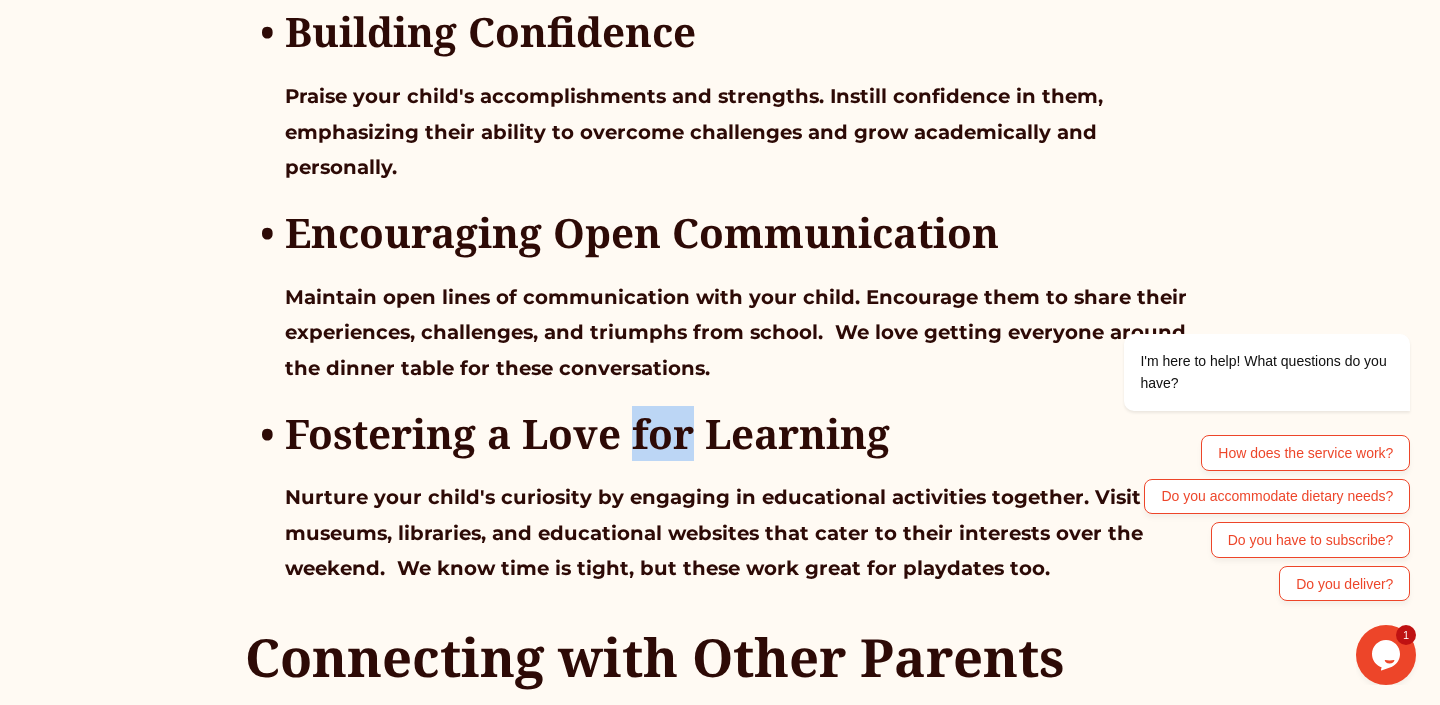 click on "Fostering a Love for Learning" at bounding box center (587, 433) 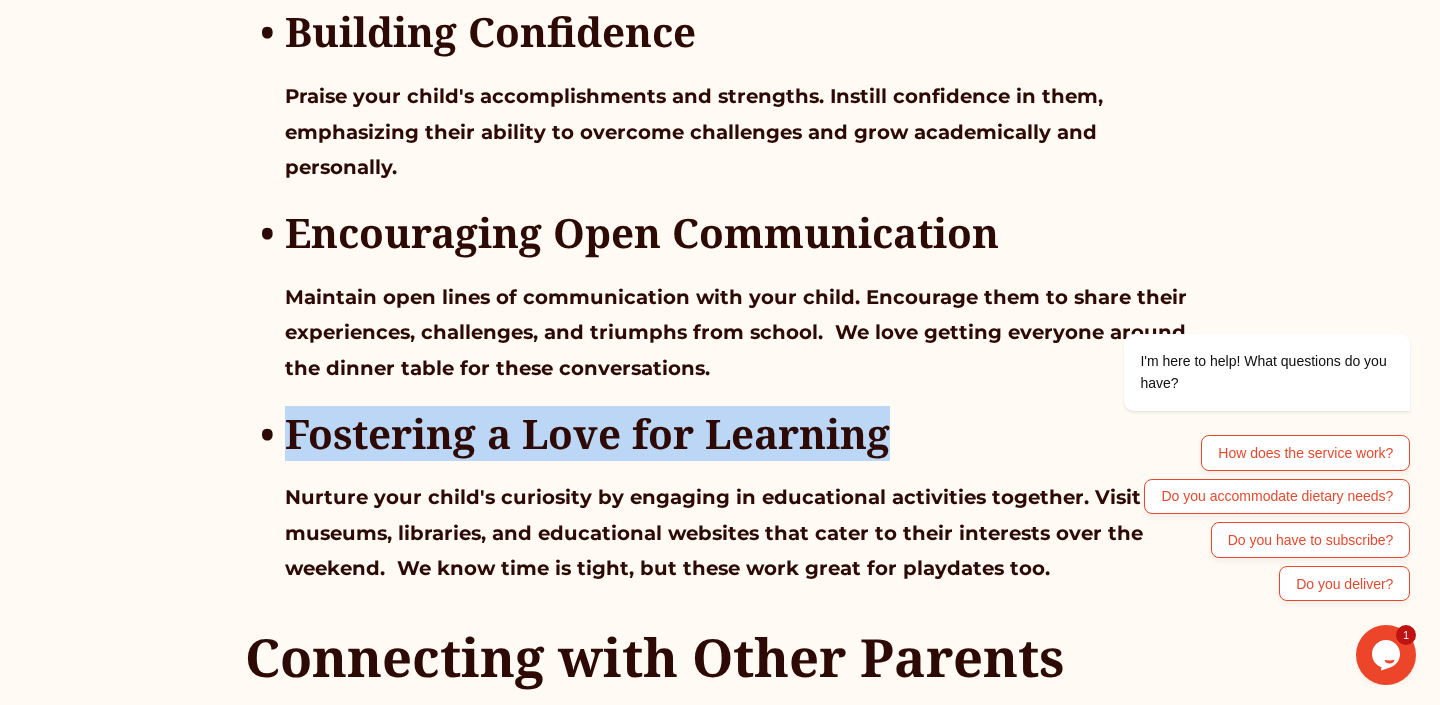 click on "Fostering a Love for Learning" at bounding box center [587, 433] 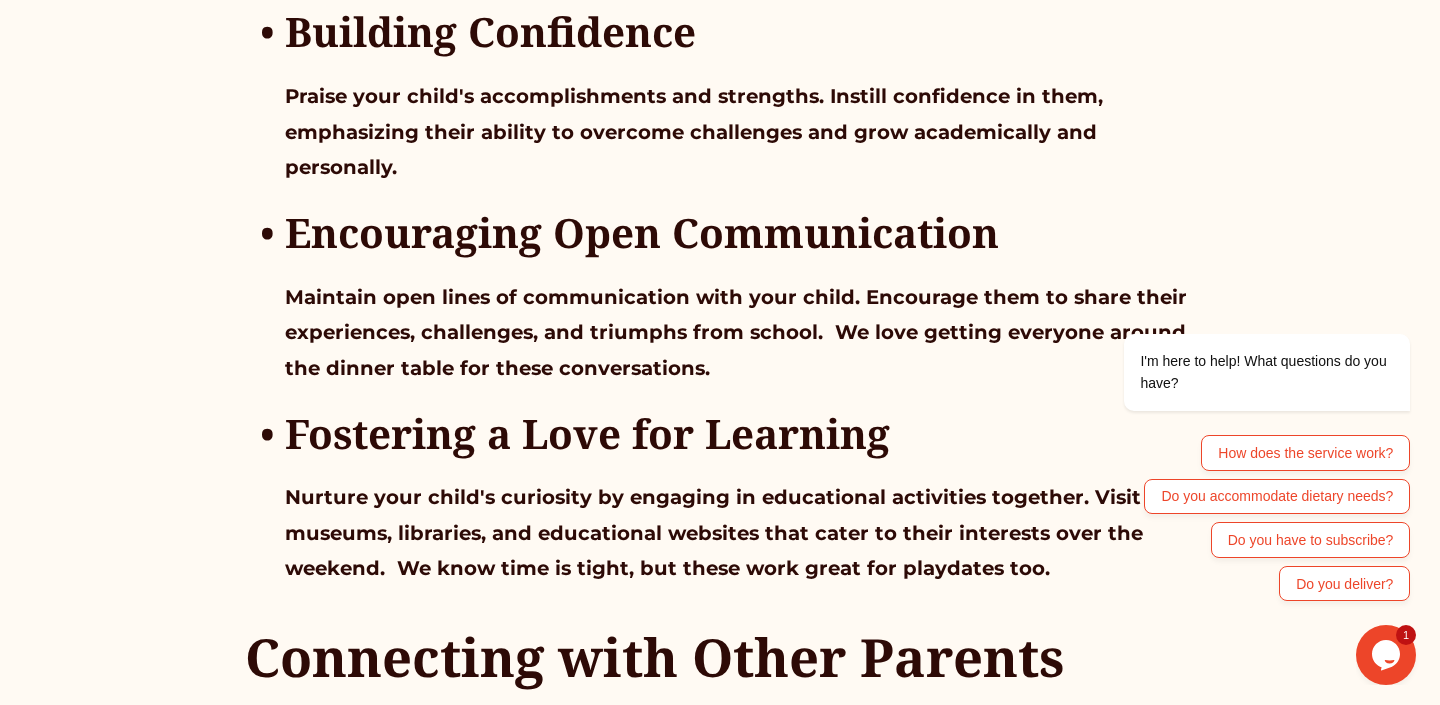 click on "Nurture your child's curiosity by engaging in educational activities together. Visit museums, libraries, and educational websites that cater to their interests over the weekend.  We know time is tight, but these work great for playdates too." at bounding box center (717, 532) 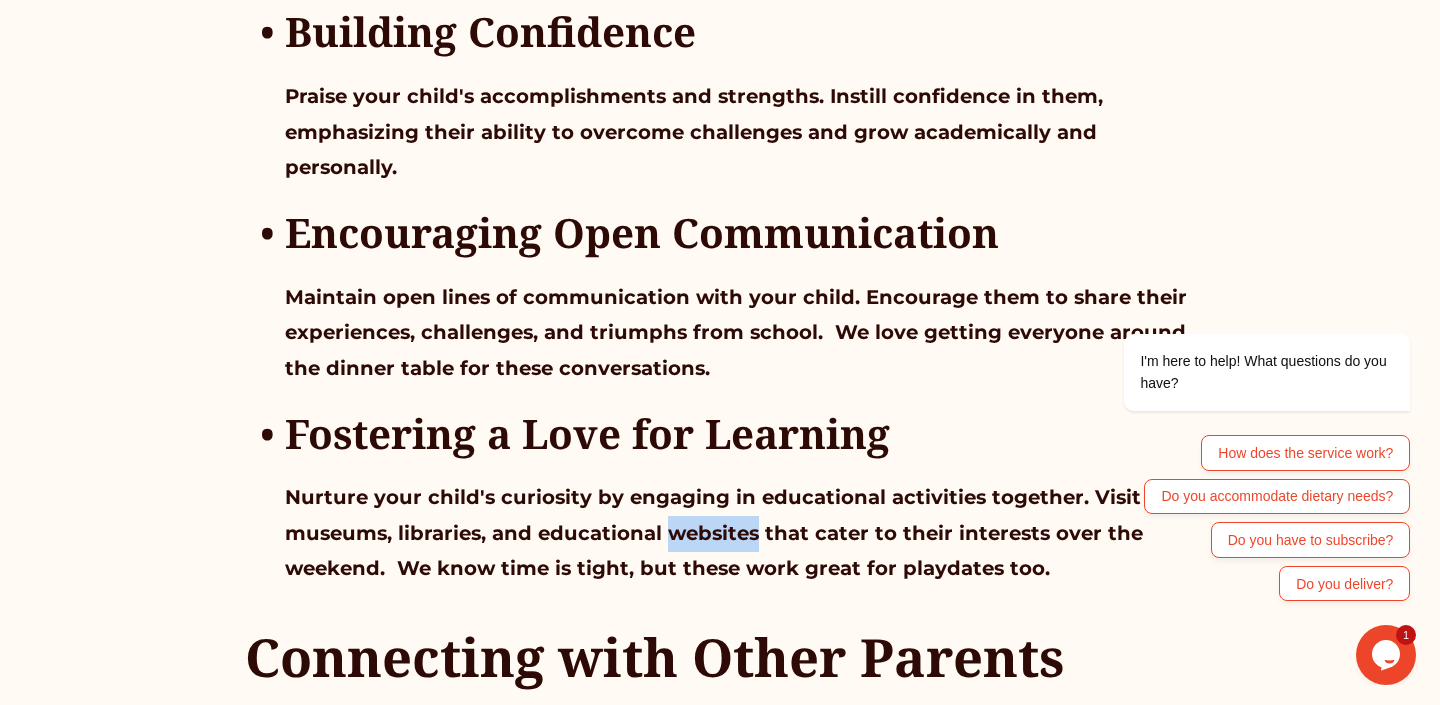 click on "Nurture your child's curiosity by engaging in educational activities together. Visit museums, libraries, and educational websites that cater to their interests over the weekend.  We know time is tight, but these work great for playdates too." at bounding box center (717, 532) 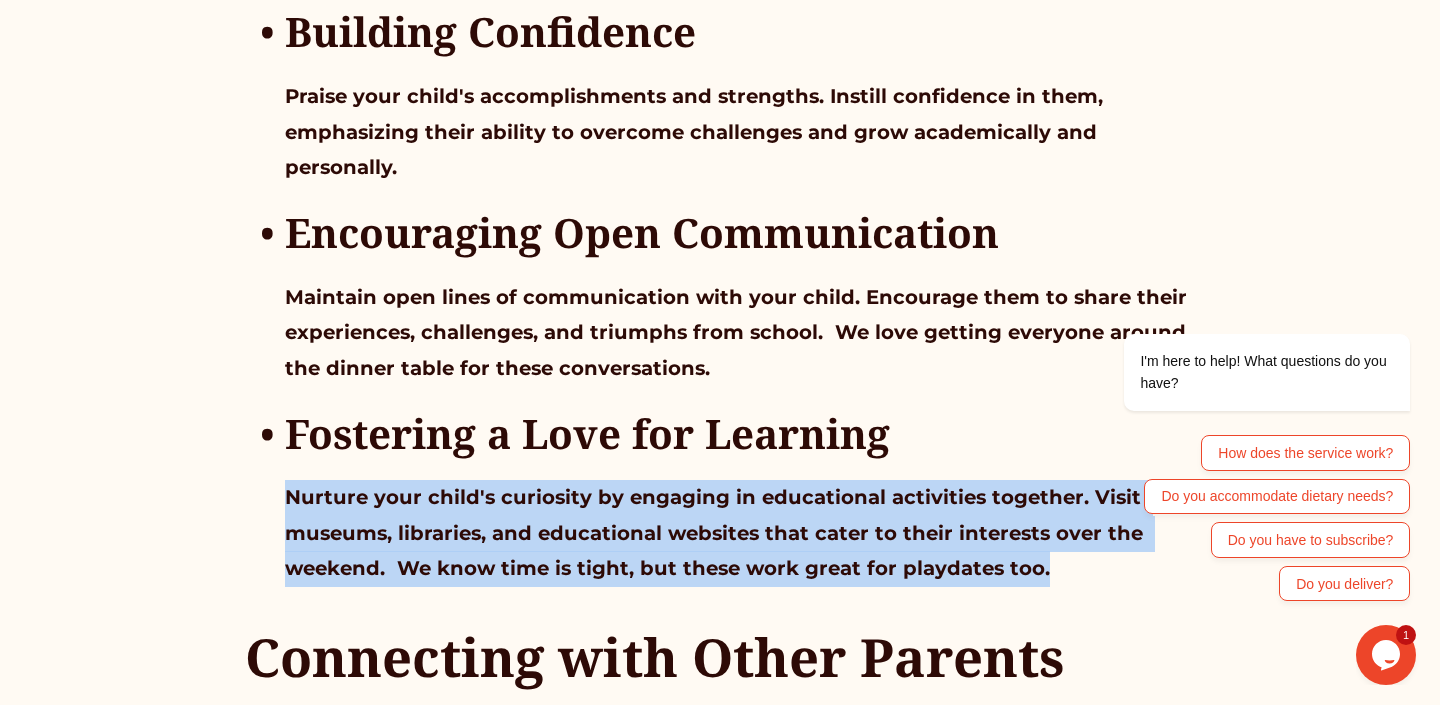 click on "Nurture your child's curiosity by engaging in educational activities together. Visit museums, libraries, and educational websites that cater to their interests over the weekend.  We know time is tight, but these work great for playdates too." at bounding box center [717, 532] 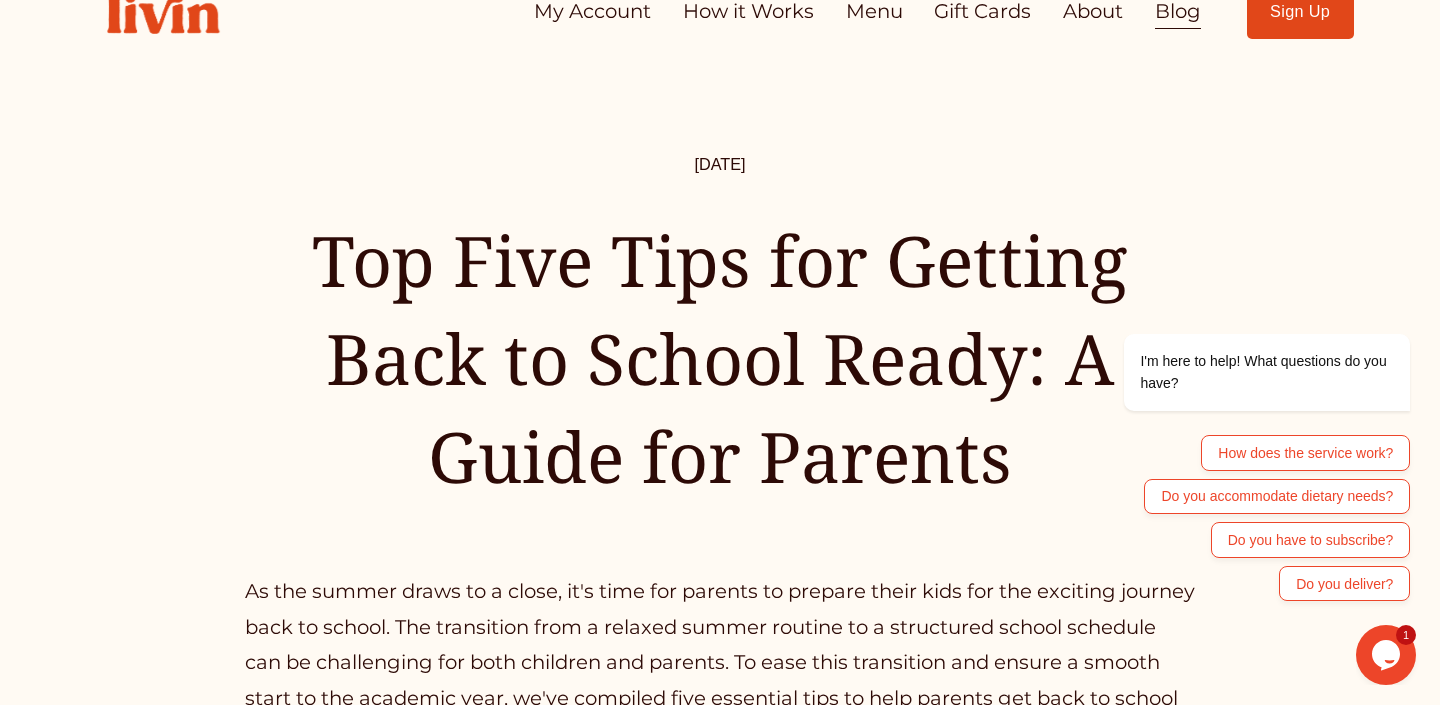 scroll, scrollTop: 105, scrollLeft: 0, axis: vertical 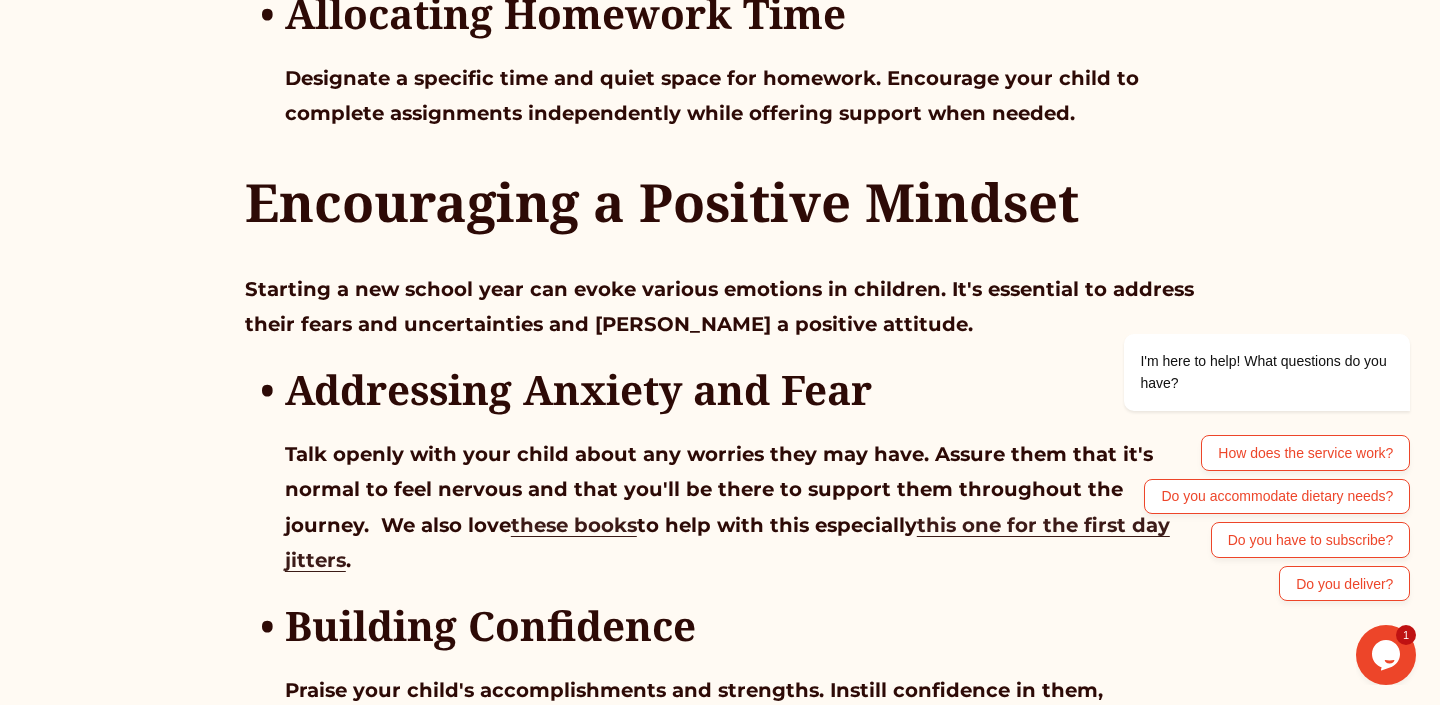 click on "Starting a new school year can evoke various emotions in children. It's essential to address their fears and uncertainties and [PERSON_NAME] a positive attitude." at bounding box center [722, 307] 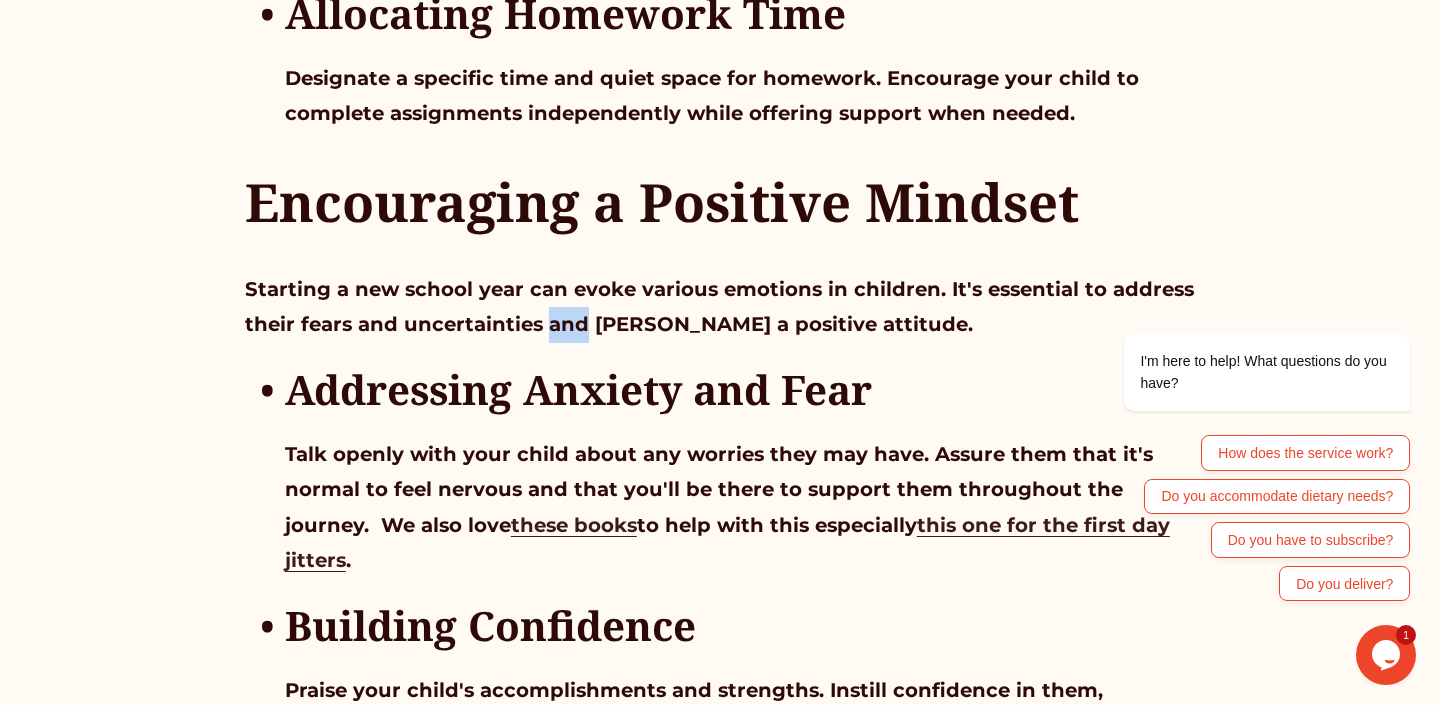 click on "Starting a new school year can evoke various emotions in children. It's essential to address their fears and uncertainties and [PERSON_NAME] a positive attitude." at bounding box center (722, 307) 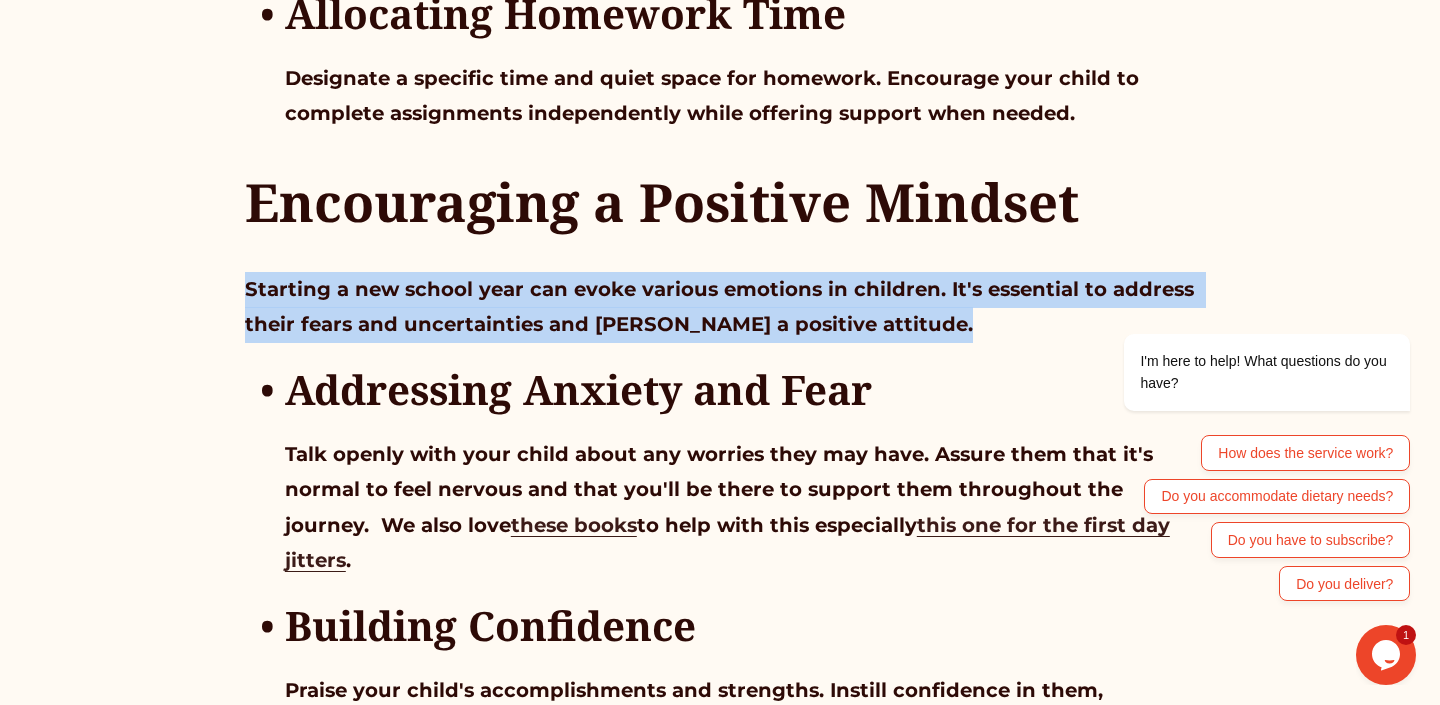 click on "Starting a new school year can evoke various emotions in children. It's essential to address their fears and uncertainties and [PERSON_NAME] a positive attitude." at bounding box center [722, 307] 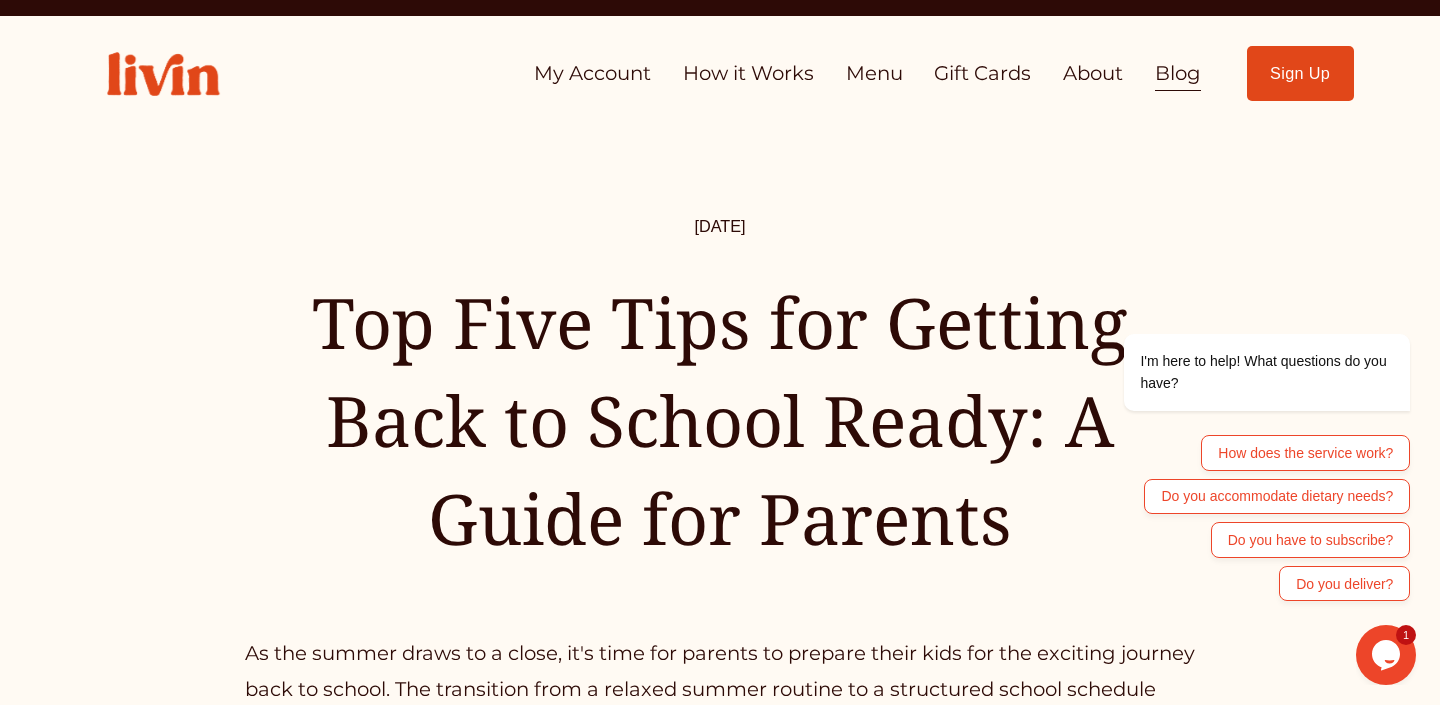 scroll, scrollTop: 0, scrollLeft: 0, axis: both 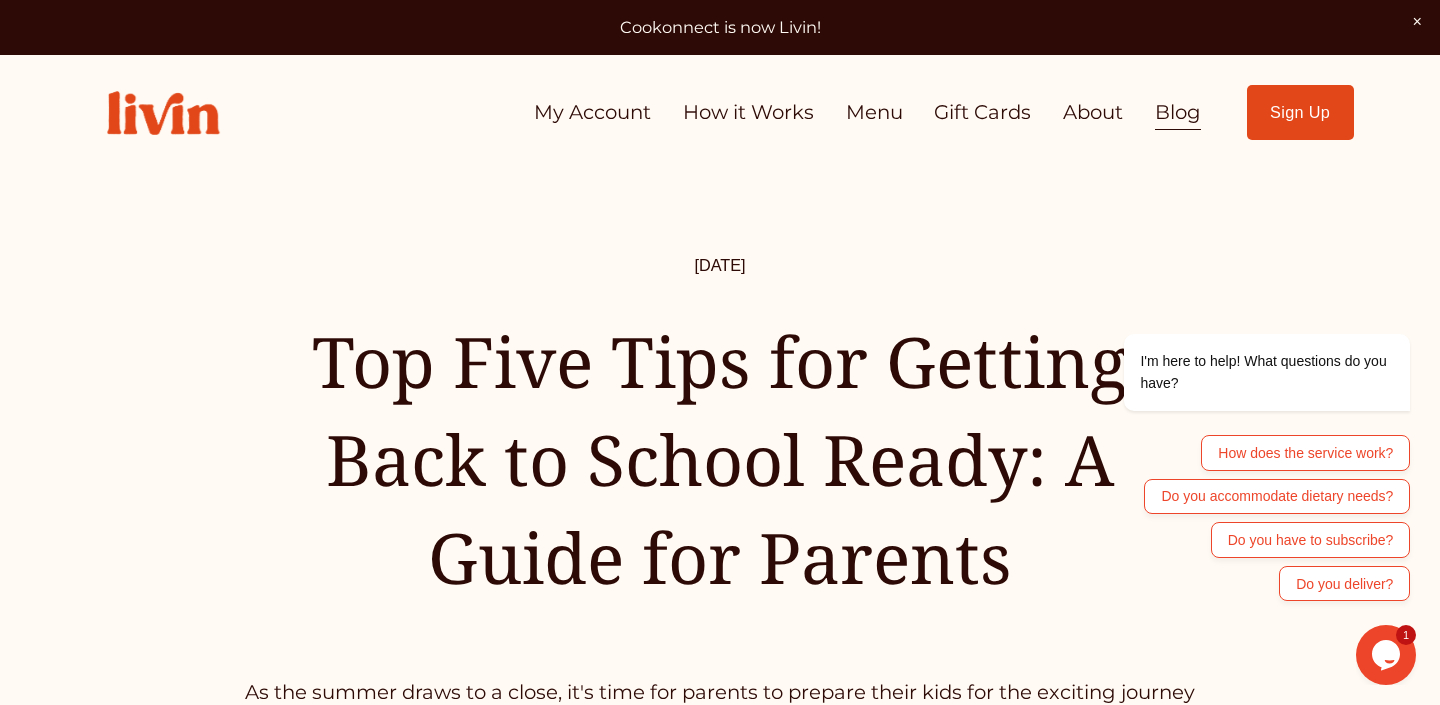 click on "Blog" at bounding box center [1178, 112] 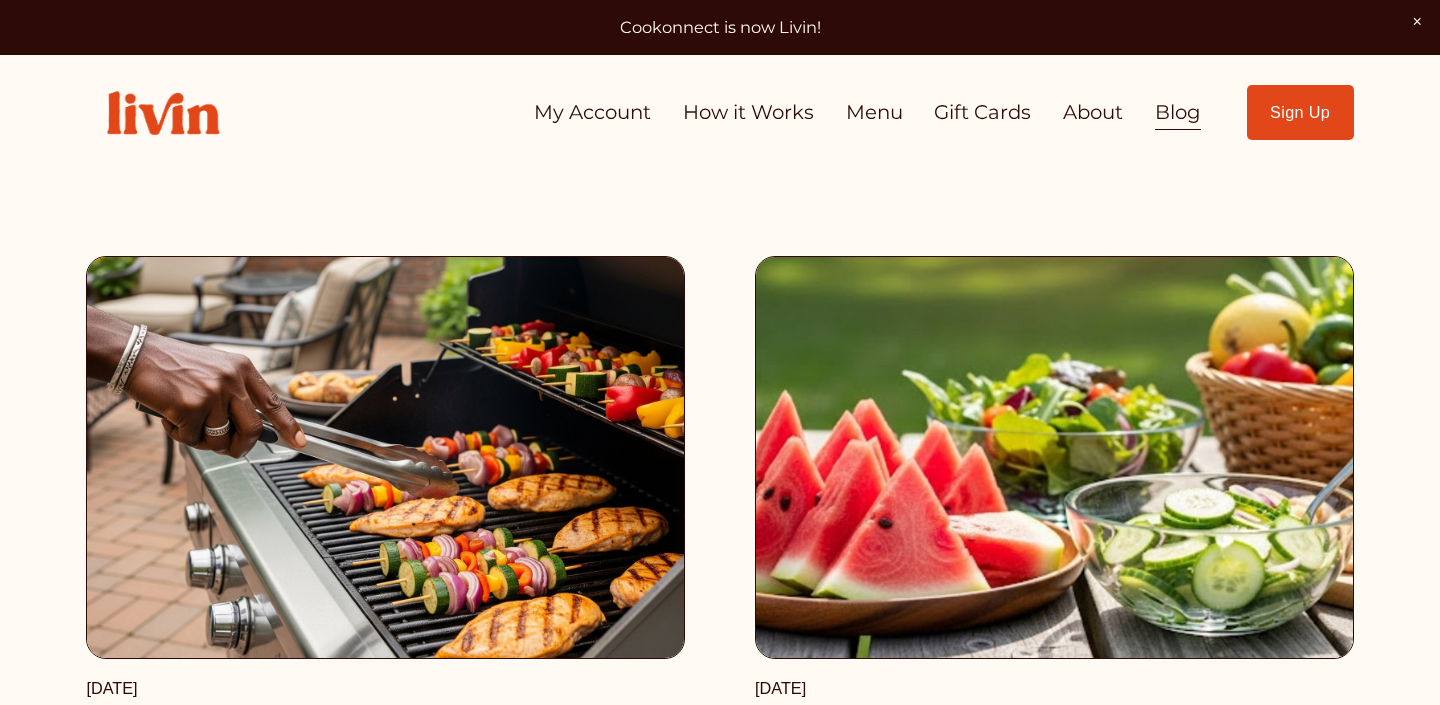 scroll, scrollTop: 4705, scrollLeft: 0, axis: vertical 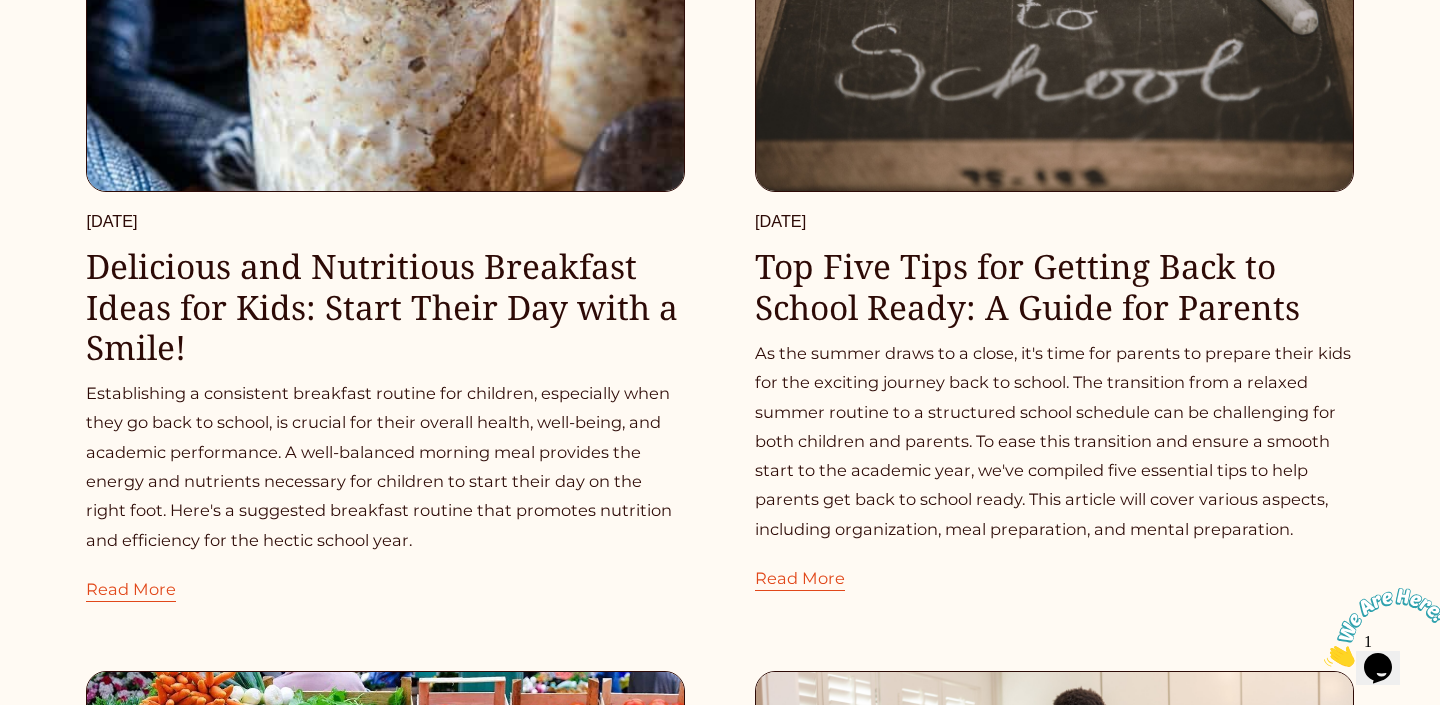 click on "Top Five Tips for Getting Back to School Ready: A Guide for Parents" at bounding box center (1027, 286) 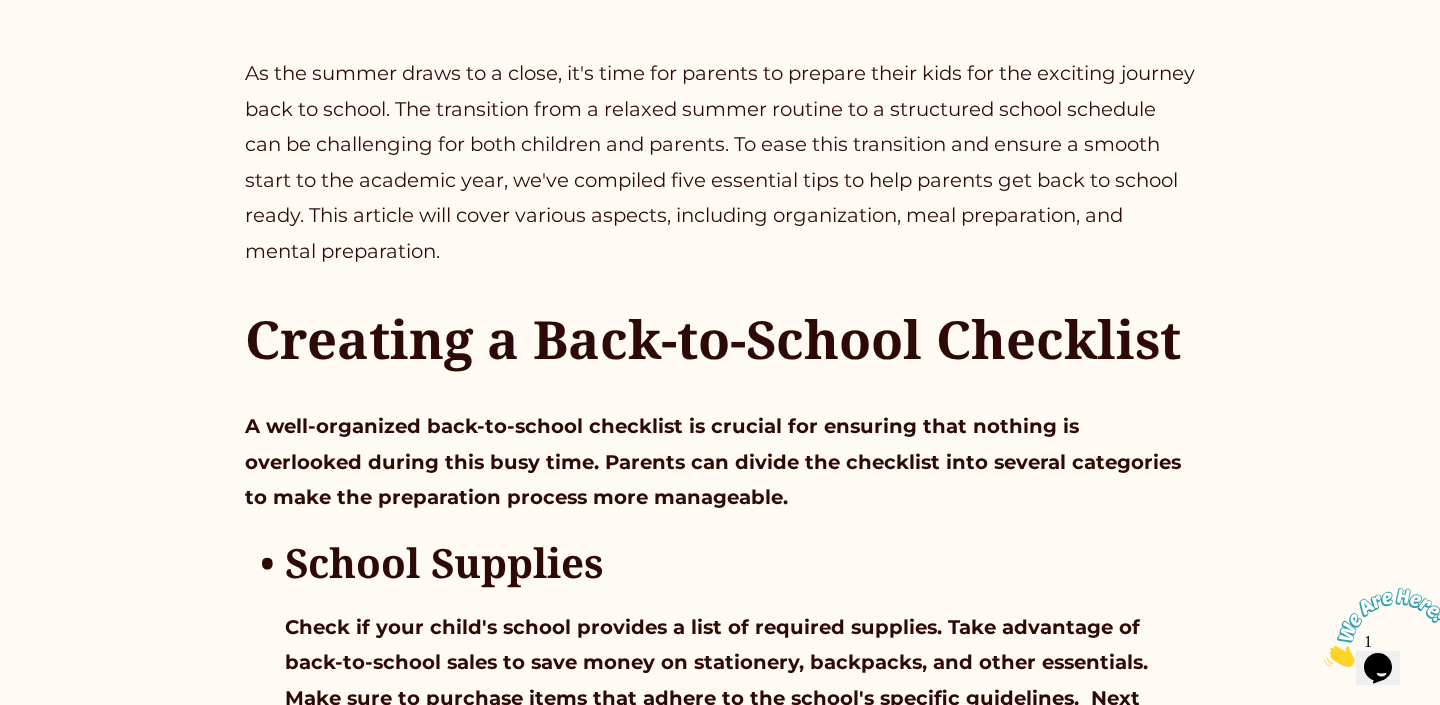 scroll, scrollTop: 621, scrollLeft: 0, axis: vertical 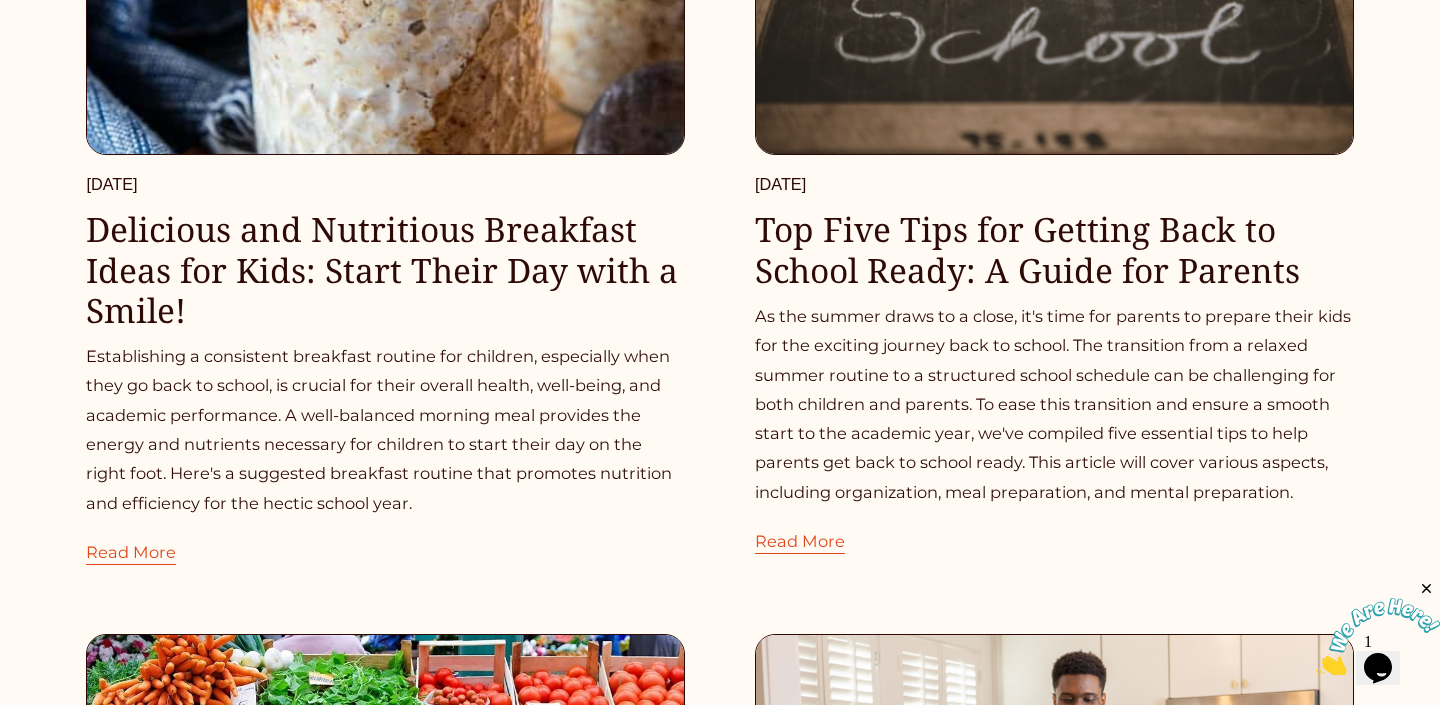 click on "Top Five Tips for Getting Back to School Ready: A Guide for Parents" at bounding box center [1027, 249] 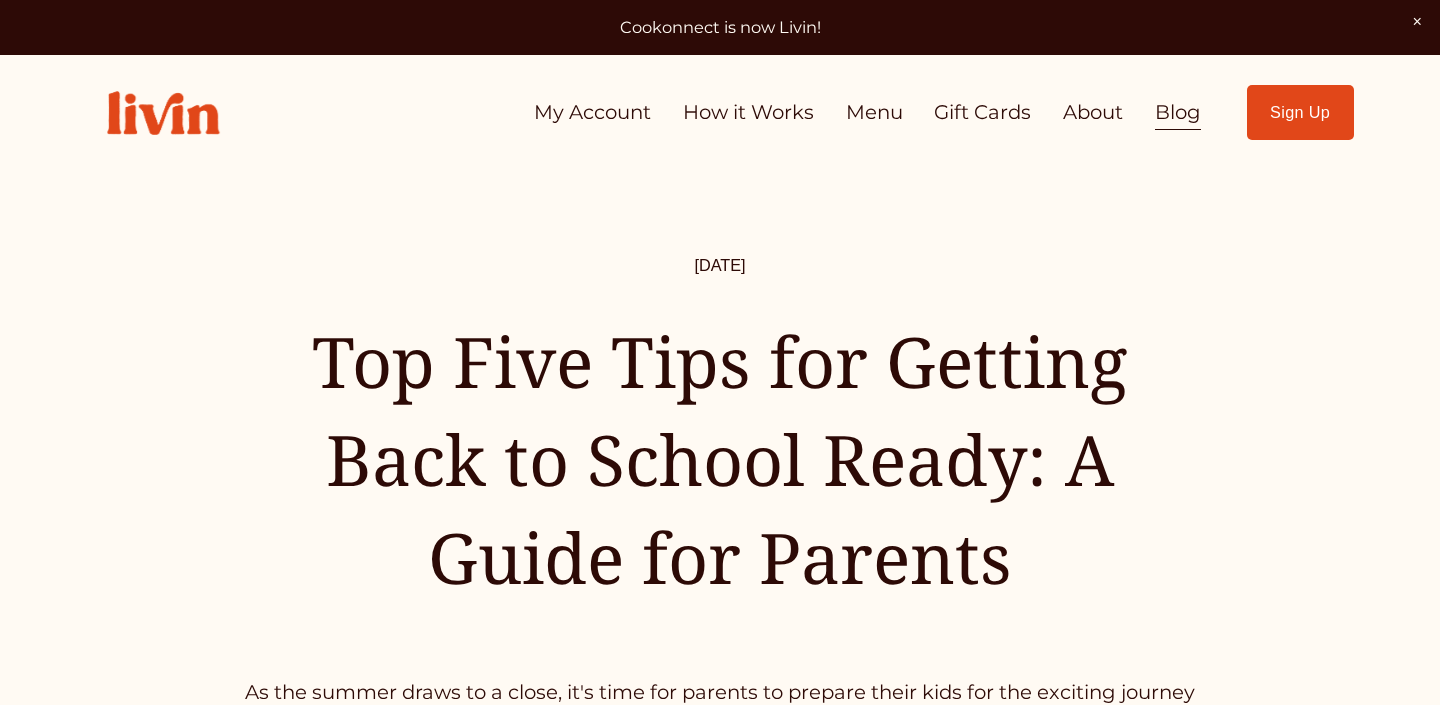 scroll, scrollTop: 0, scrollLeft: 0, axis: both 